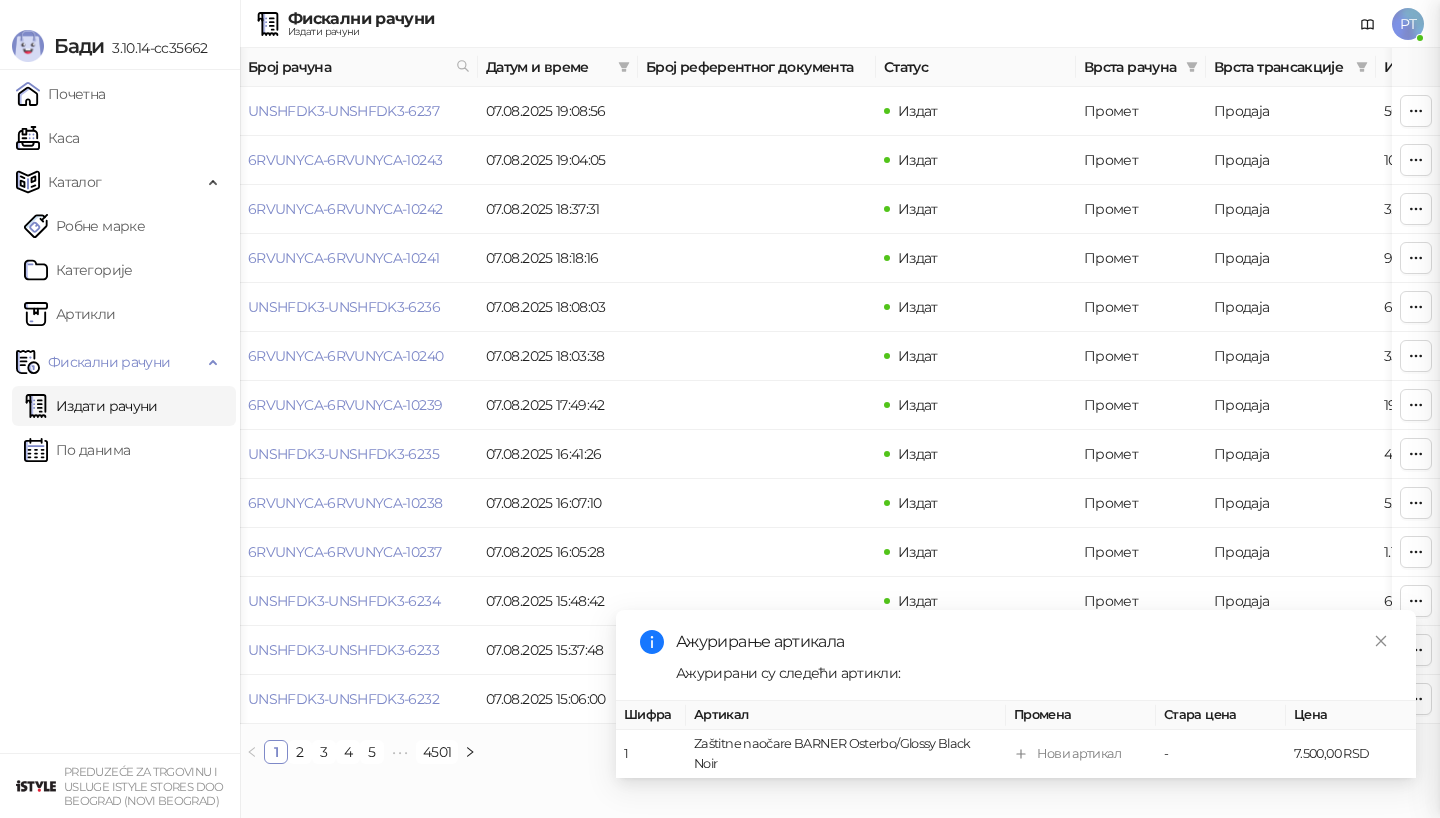 click at bounding box center [720, 409] 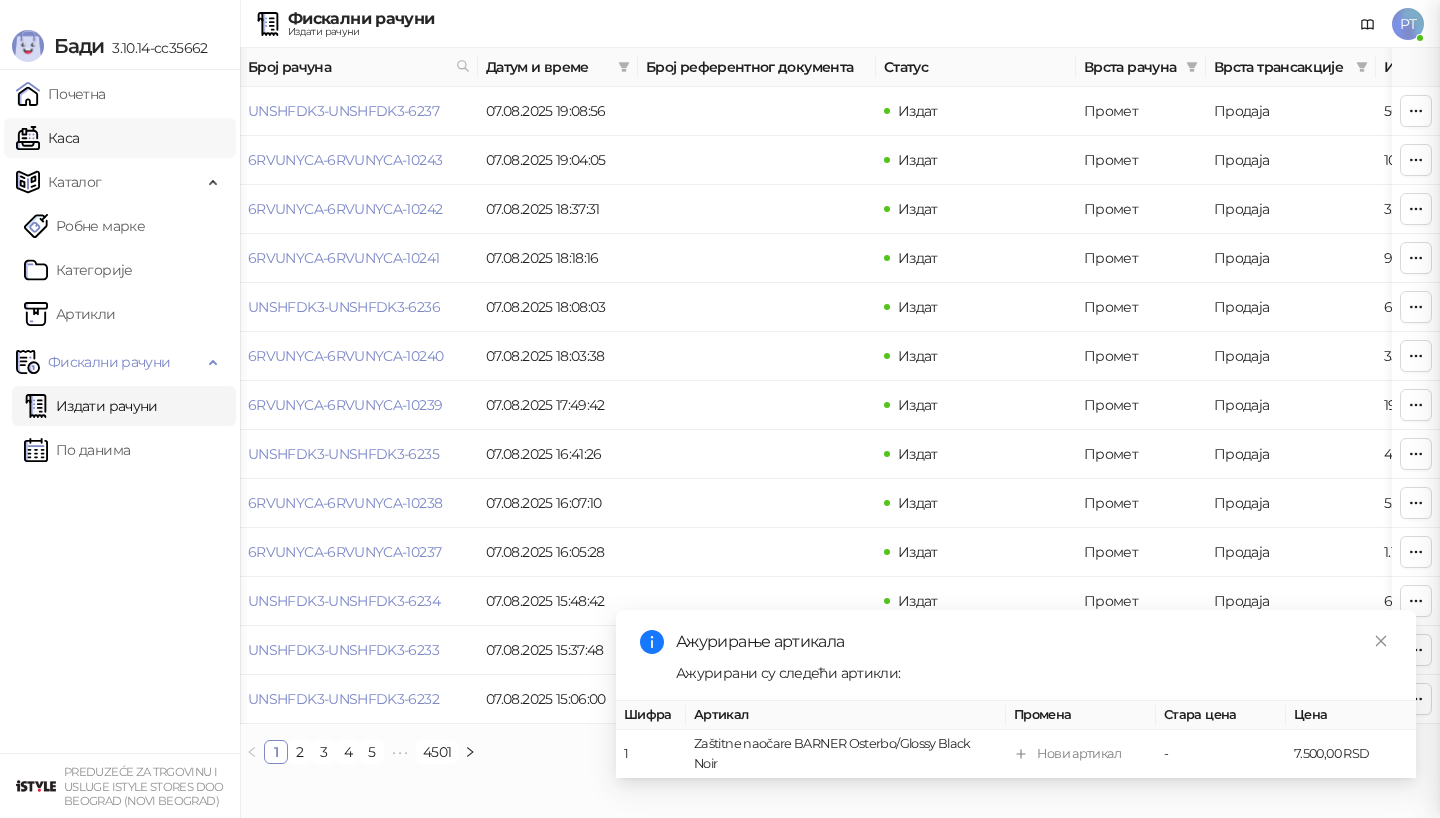 scroll, scrollTop: 0, scrollLeft: 0, axis: both 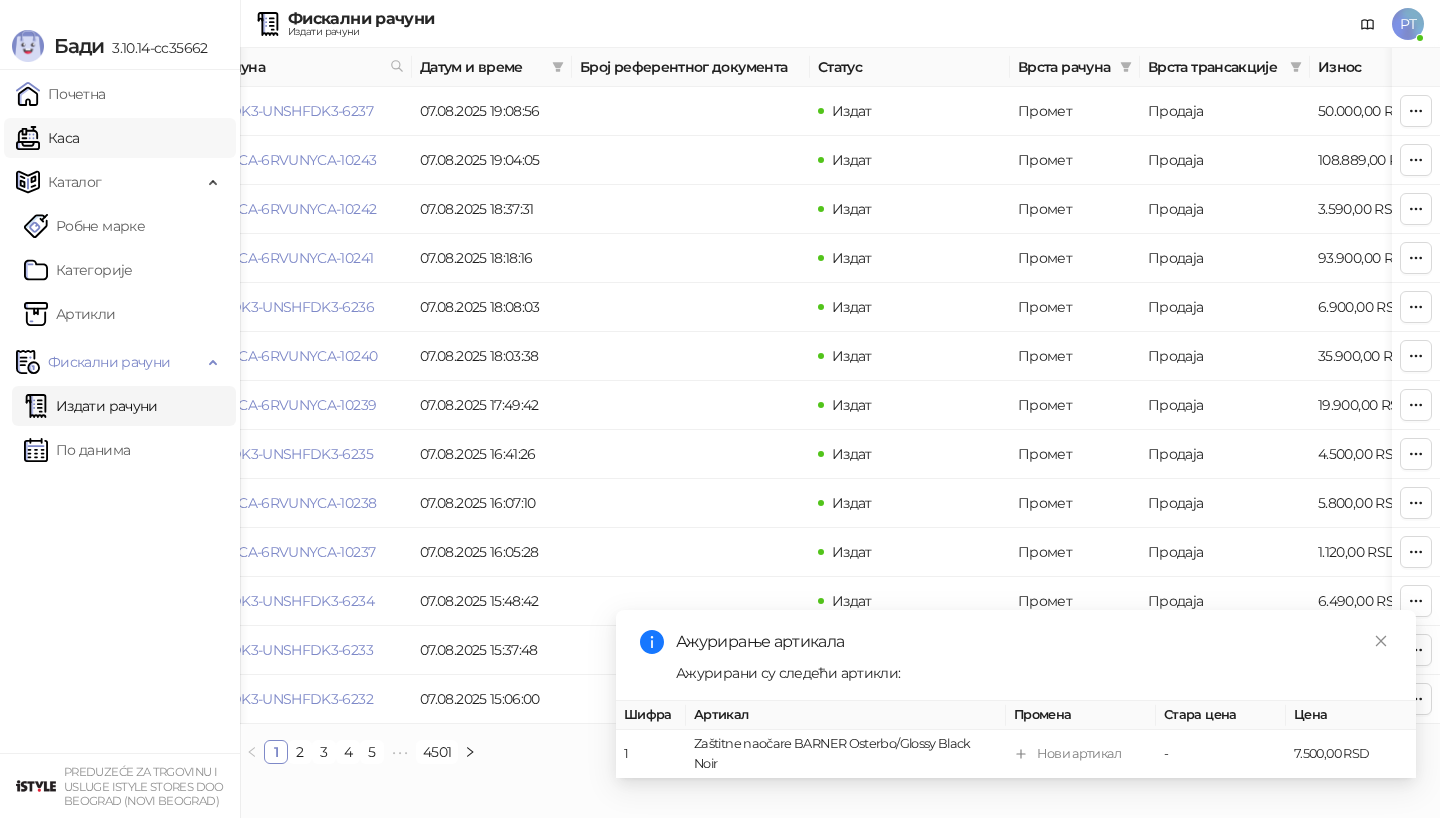 click on "Каса" at bounding box center [47, 138] 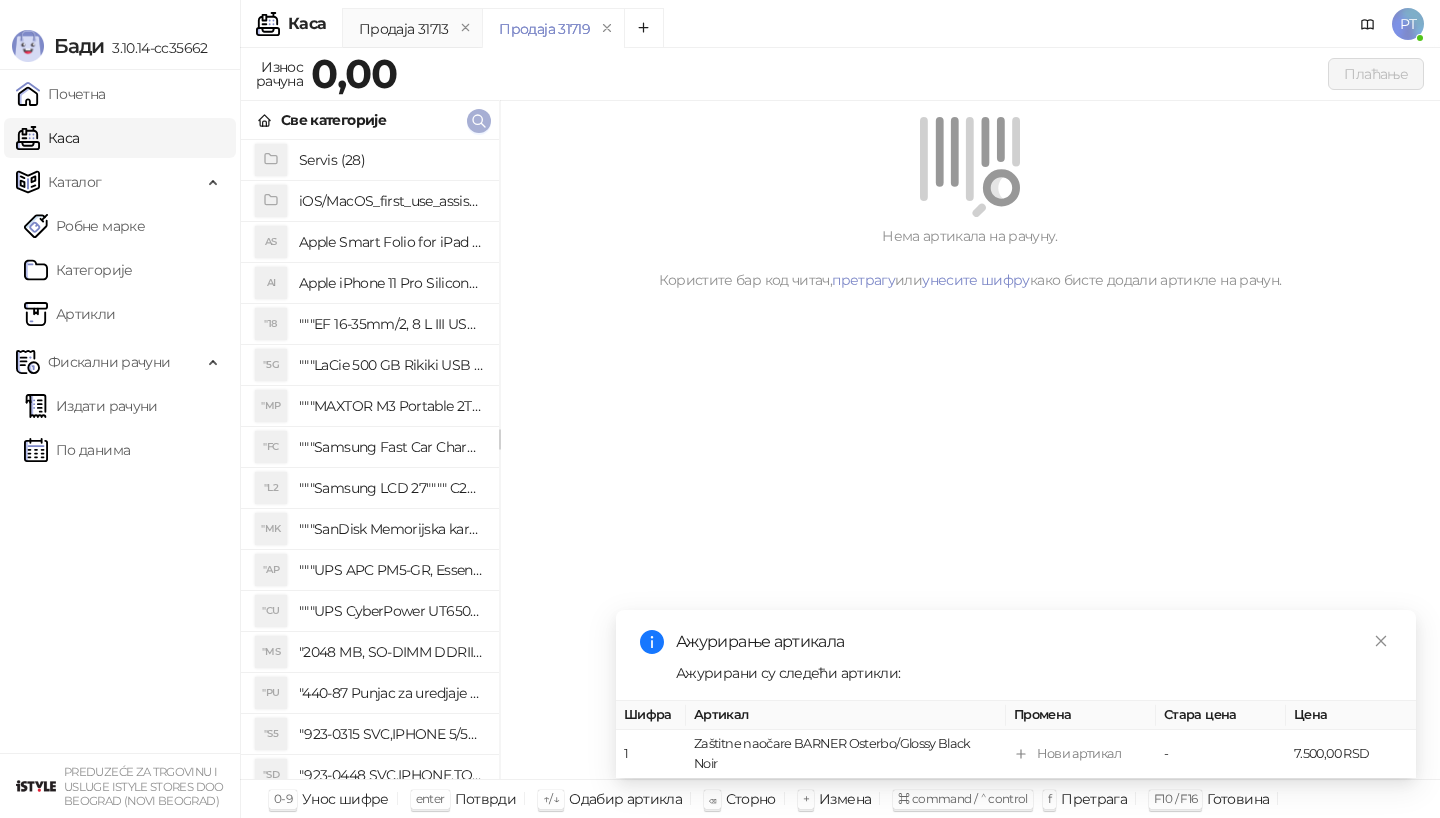 click 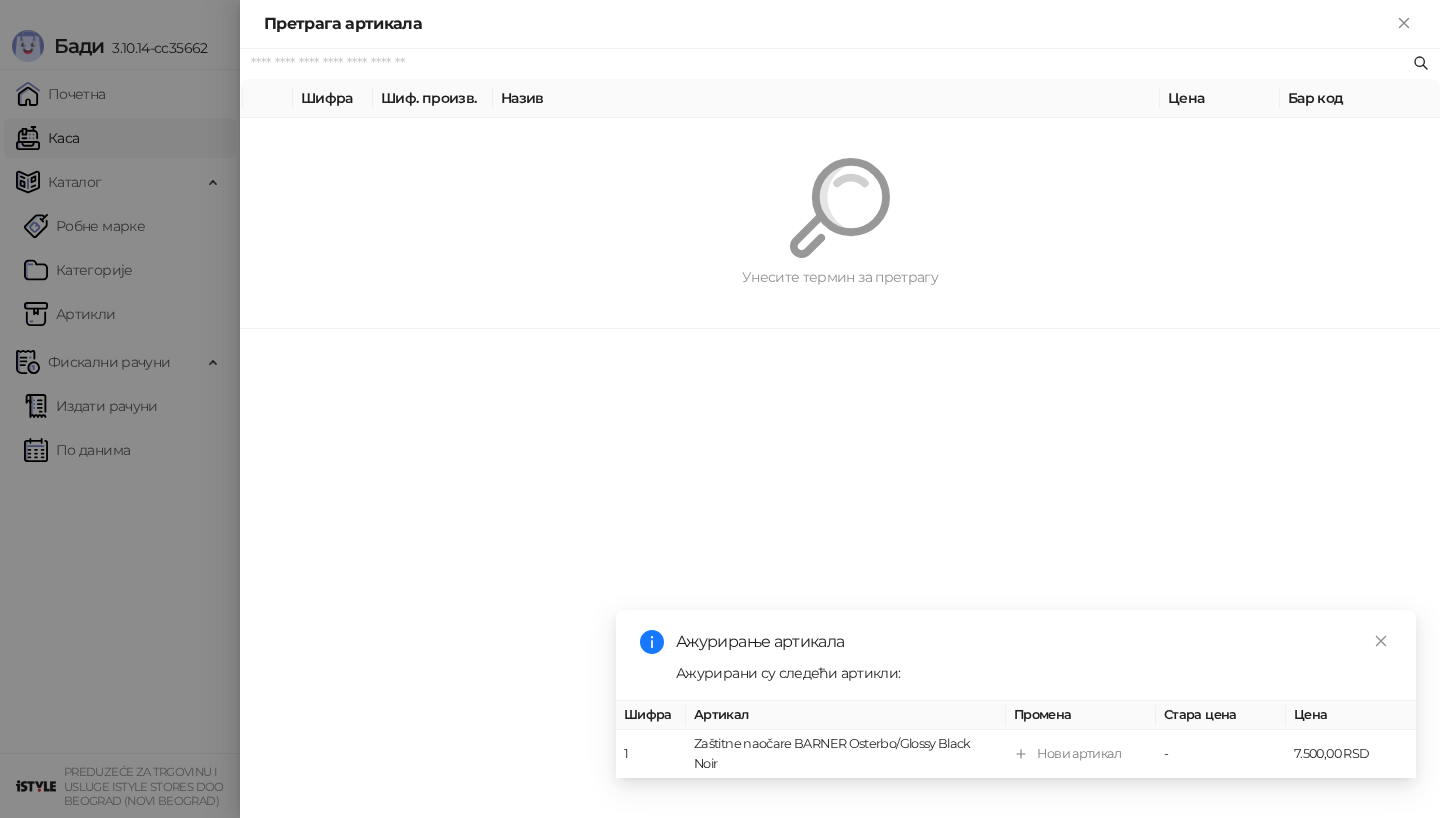 paste on "**********" 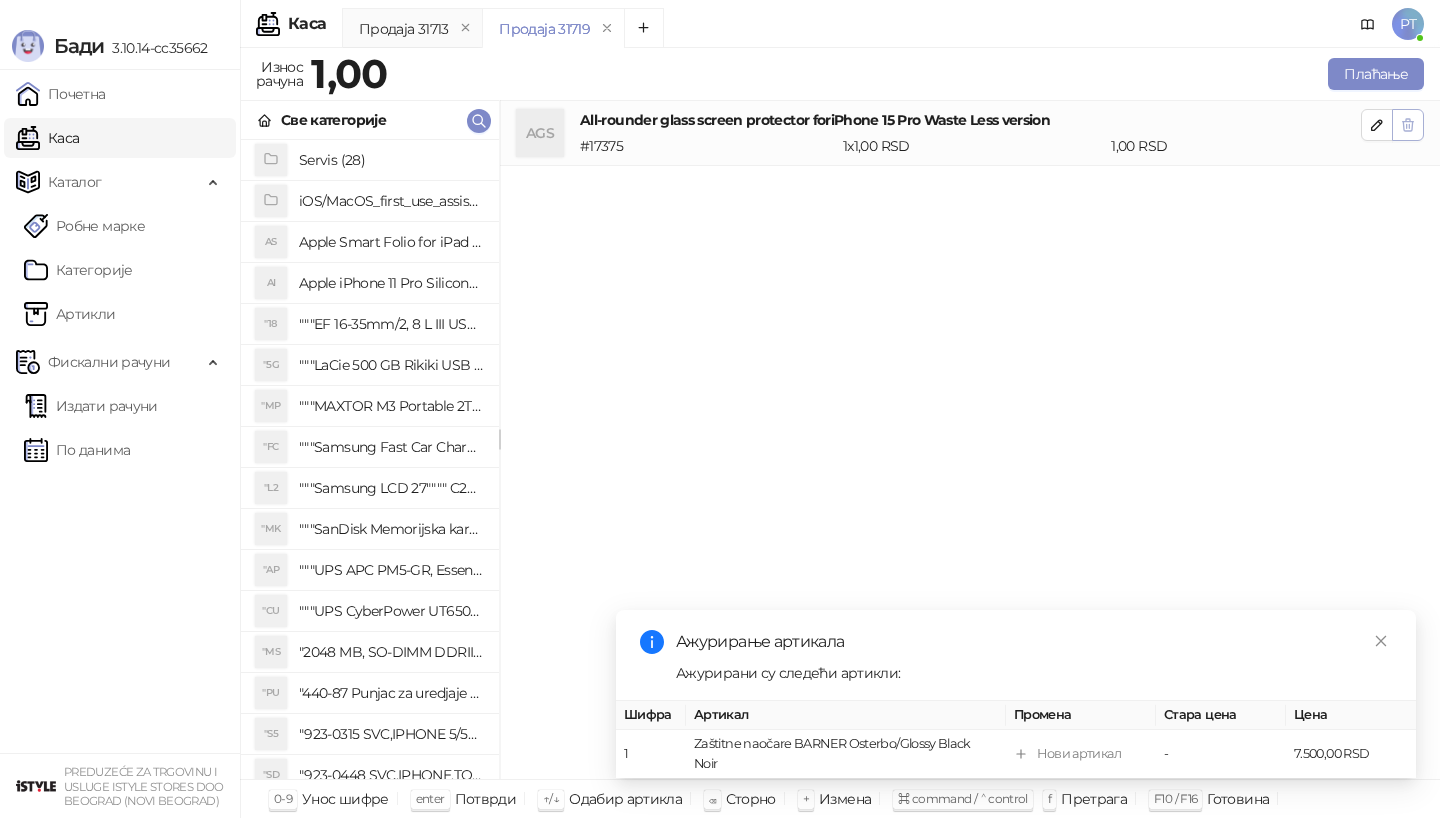 click 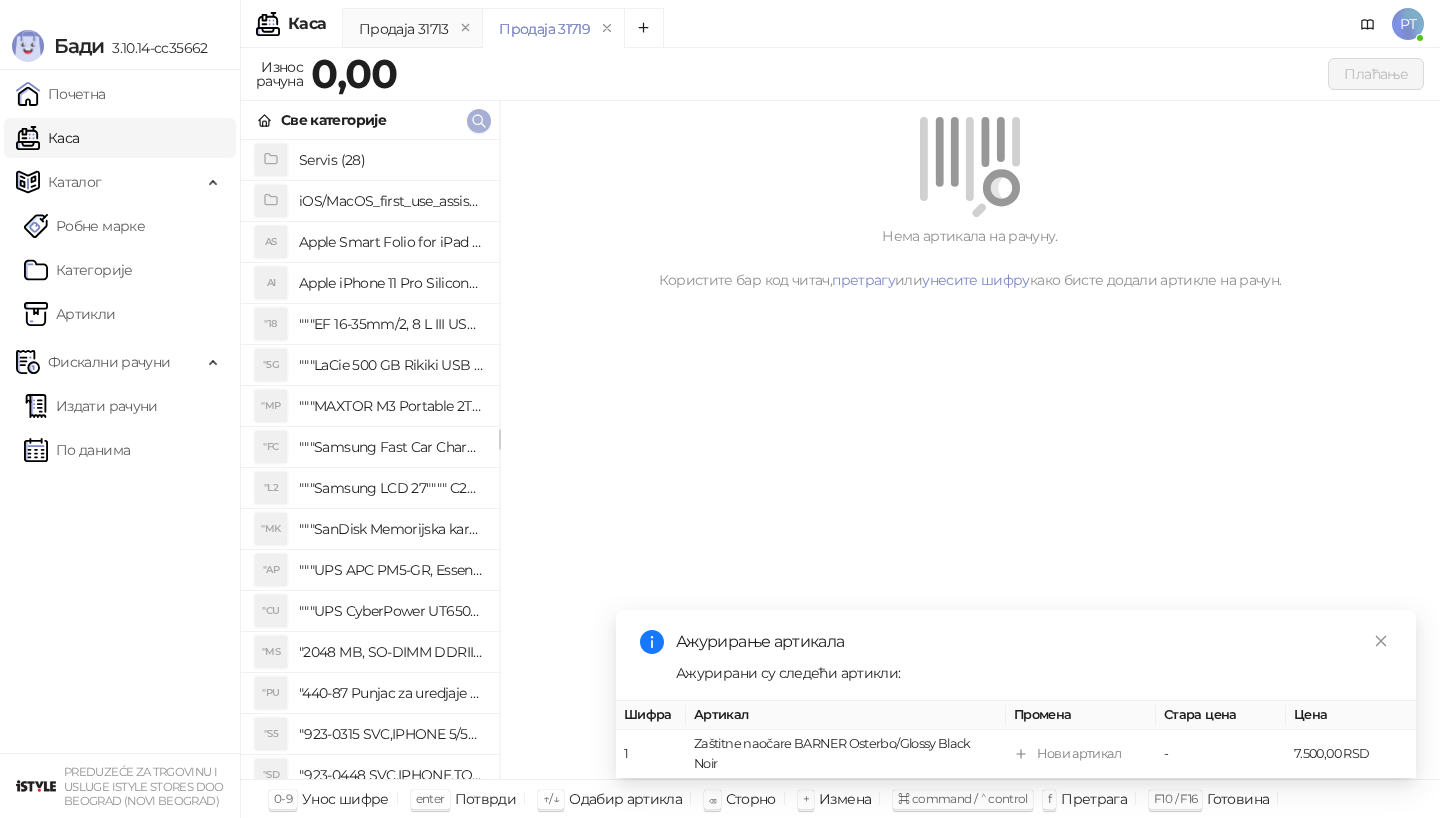 click 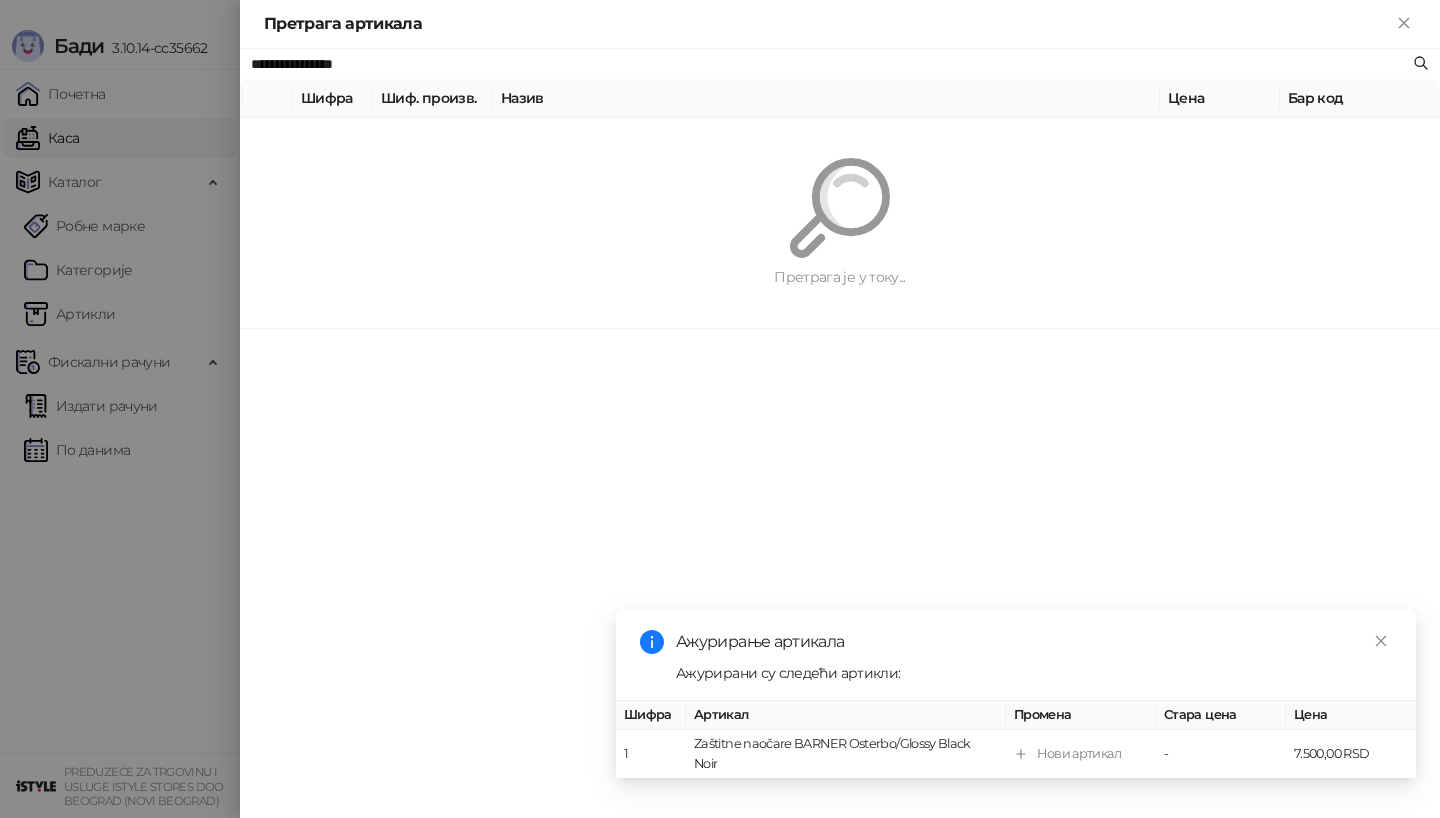 paste 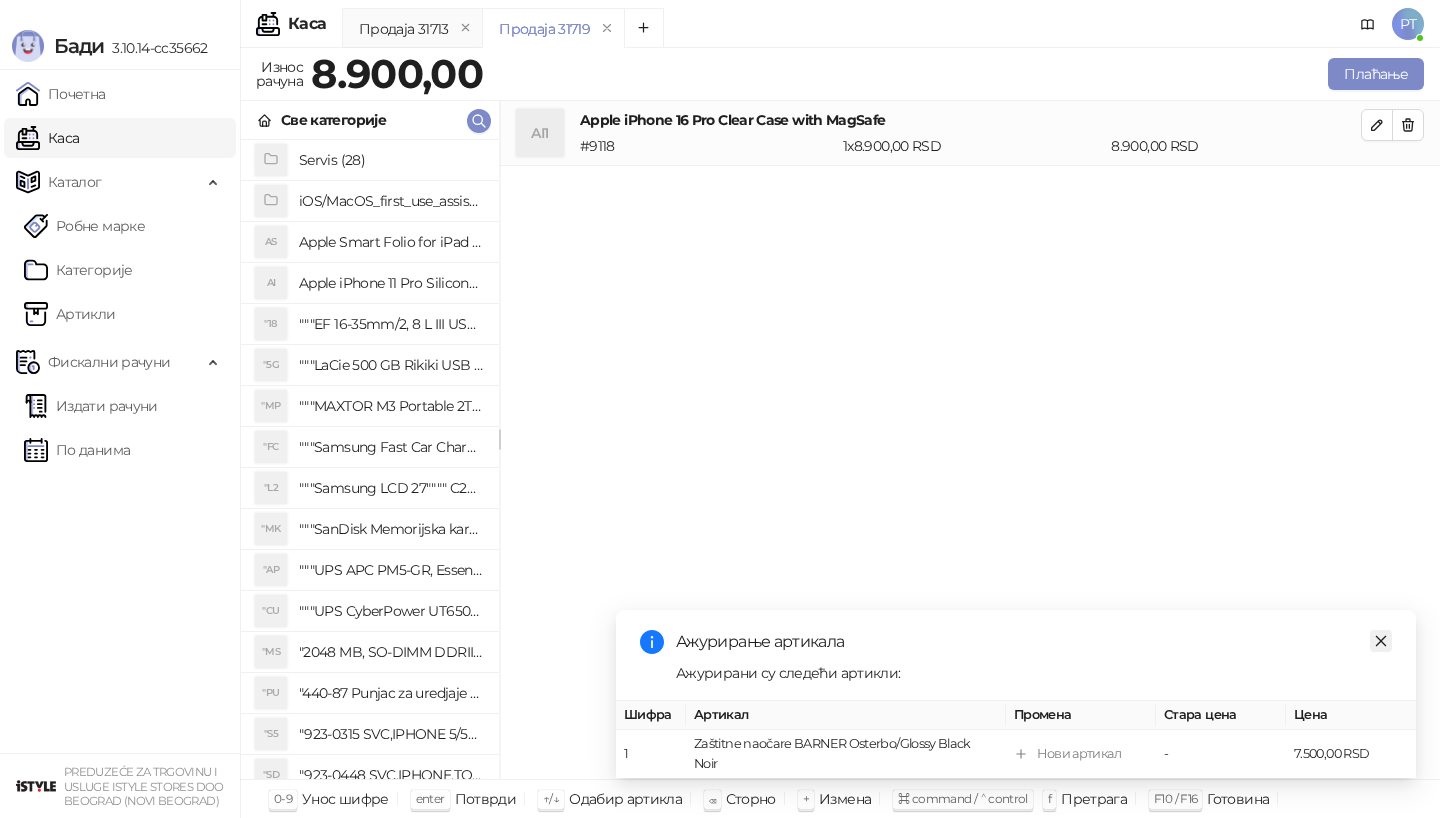 click 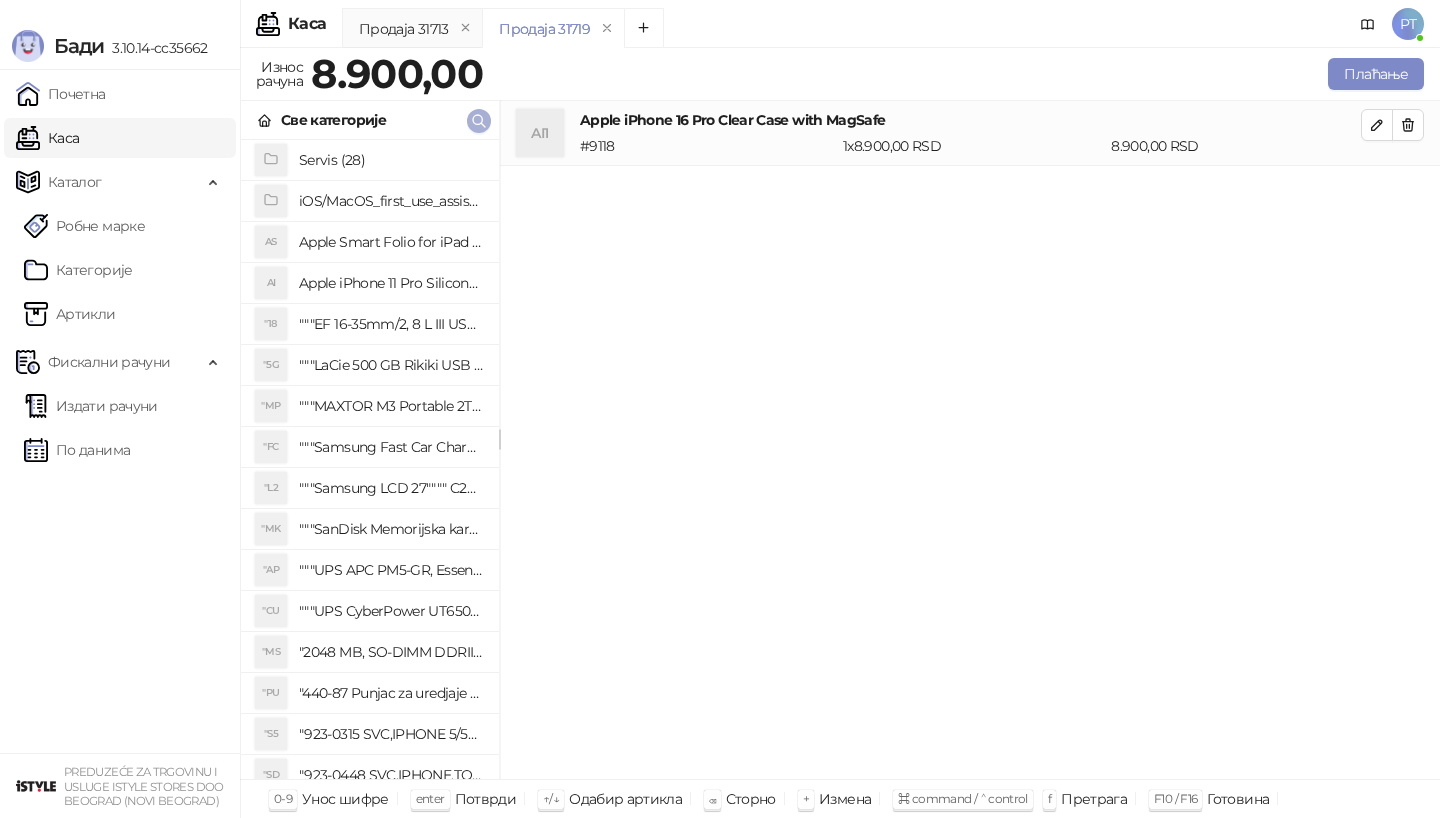 click 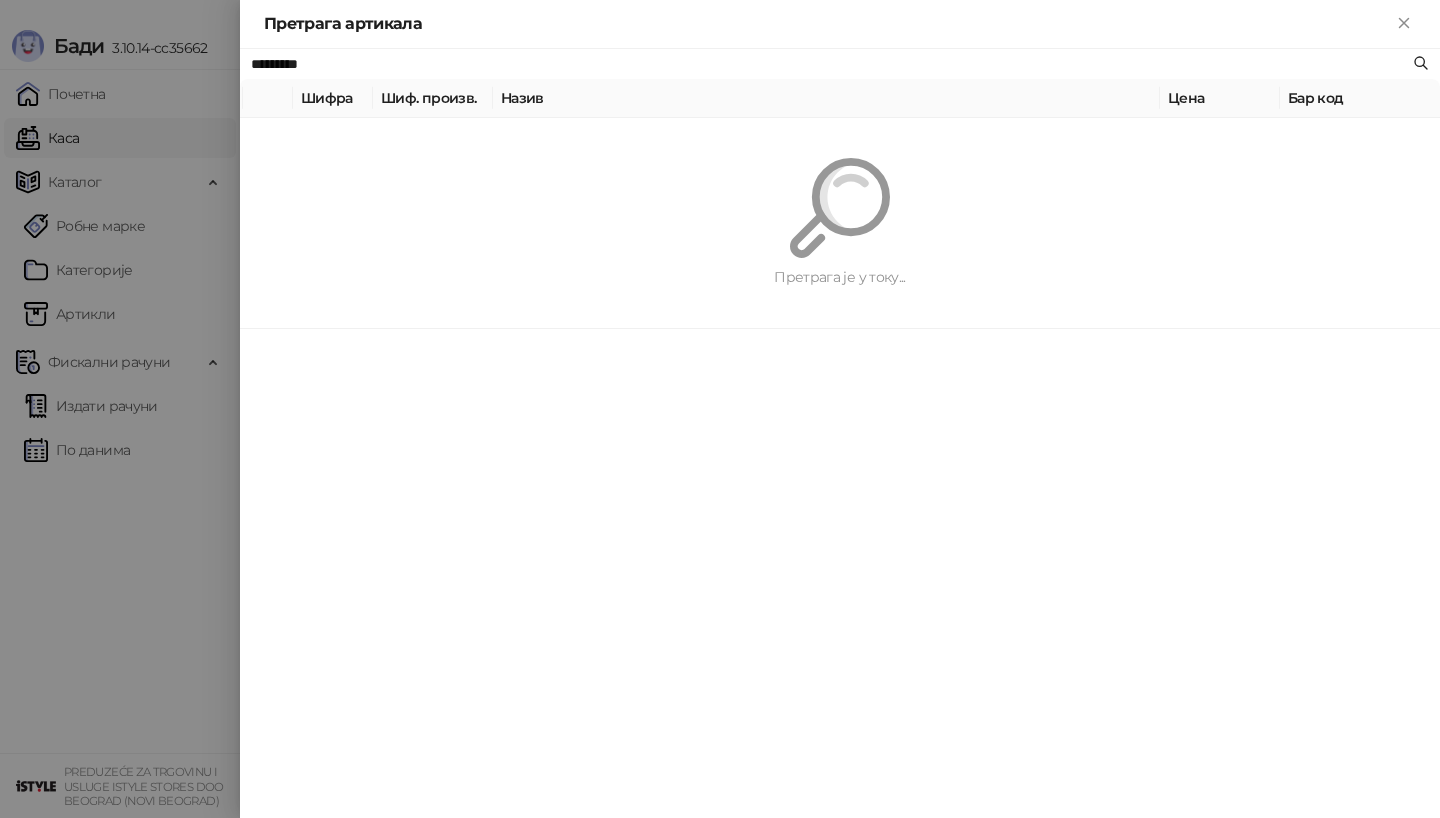 paste 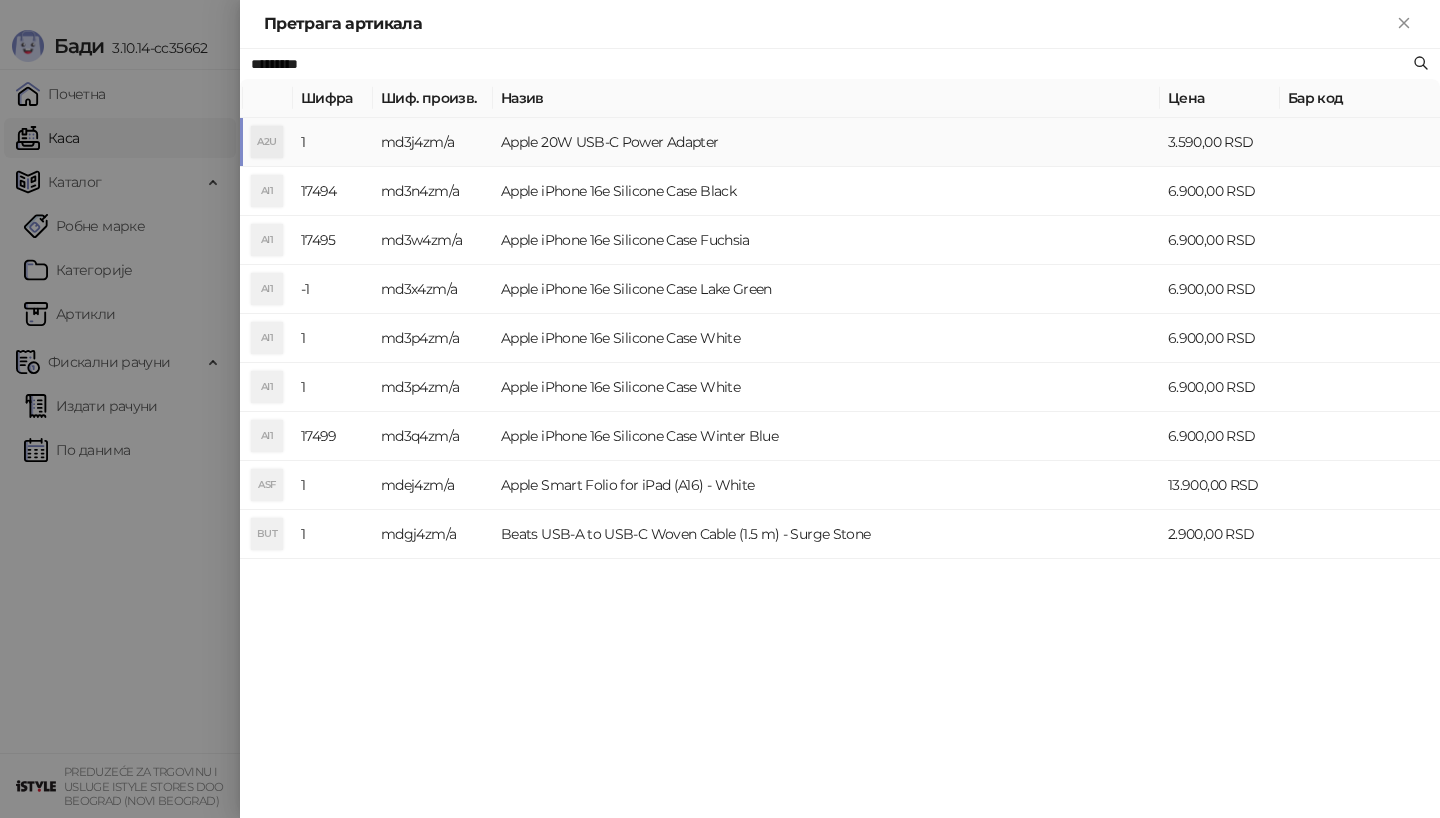 type on "*********" 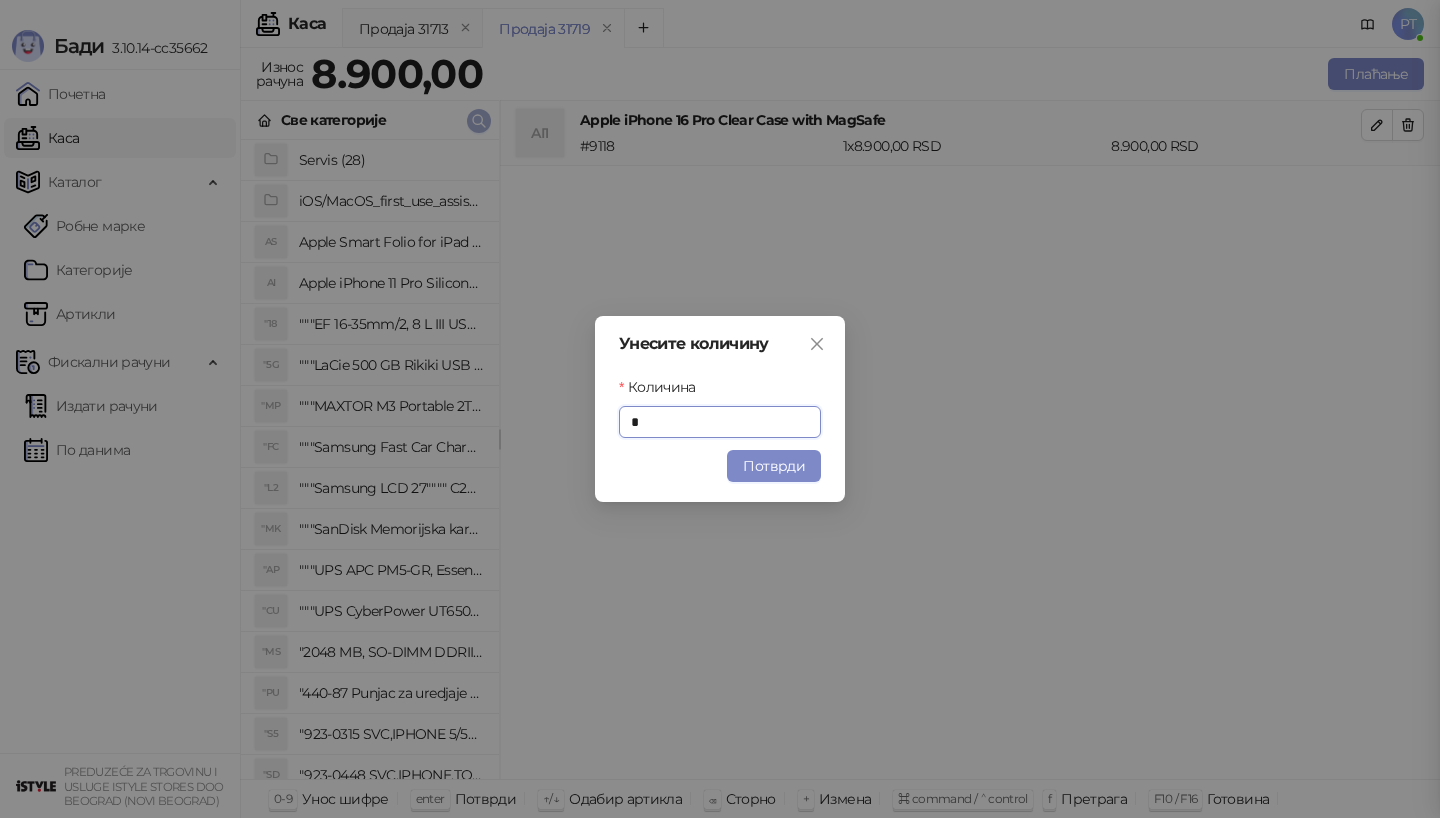 type on "*" 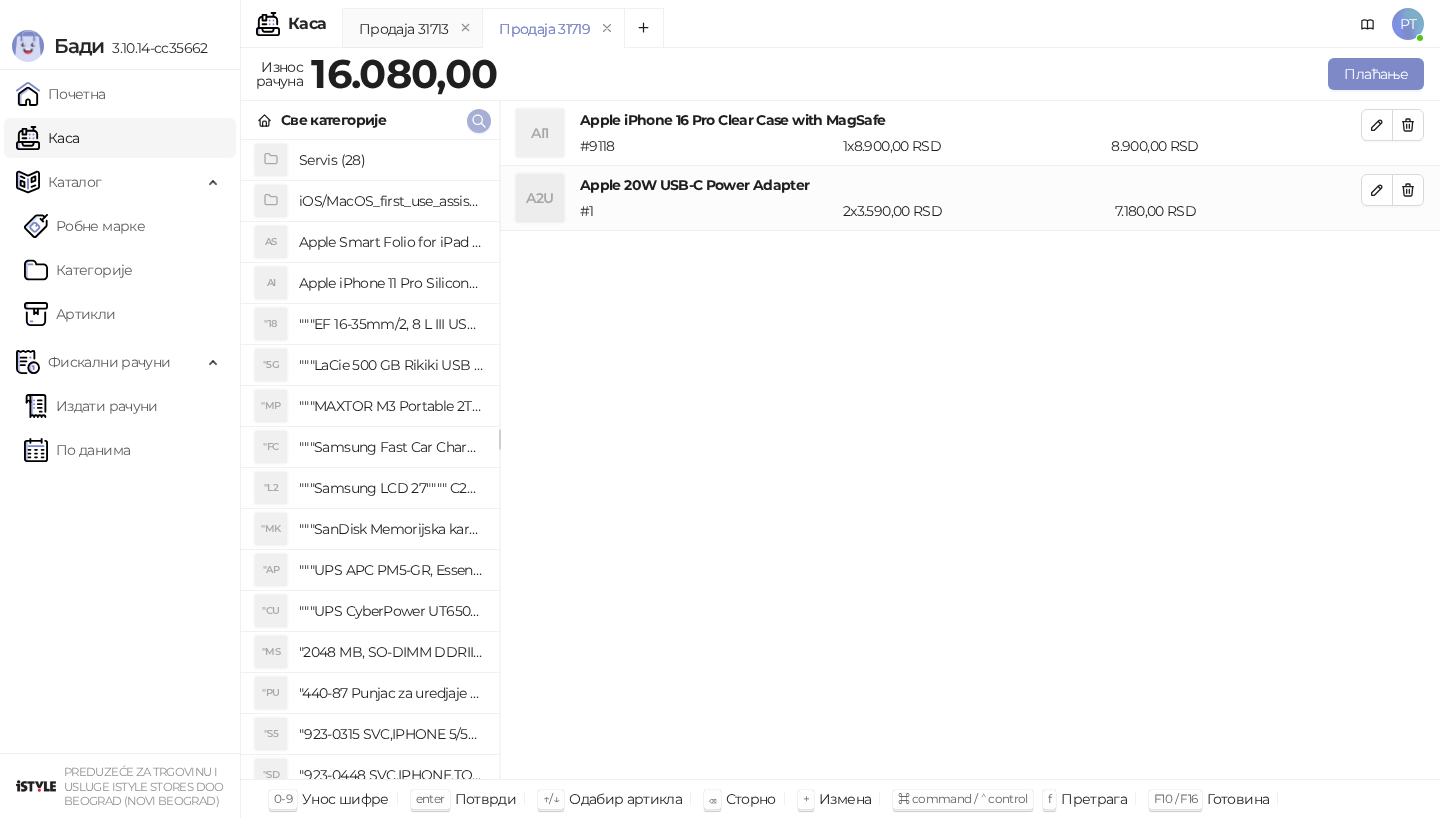 click 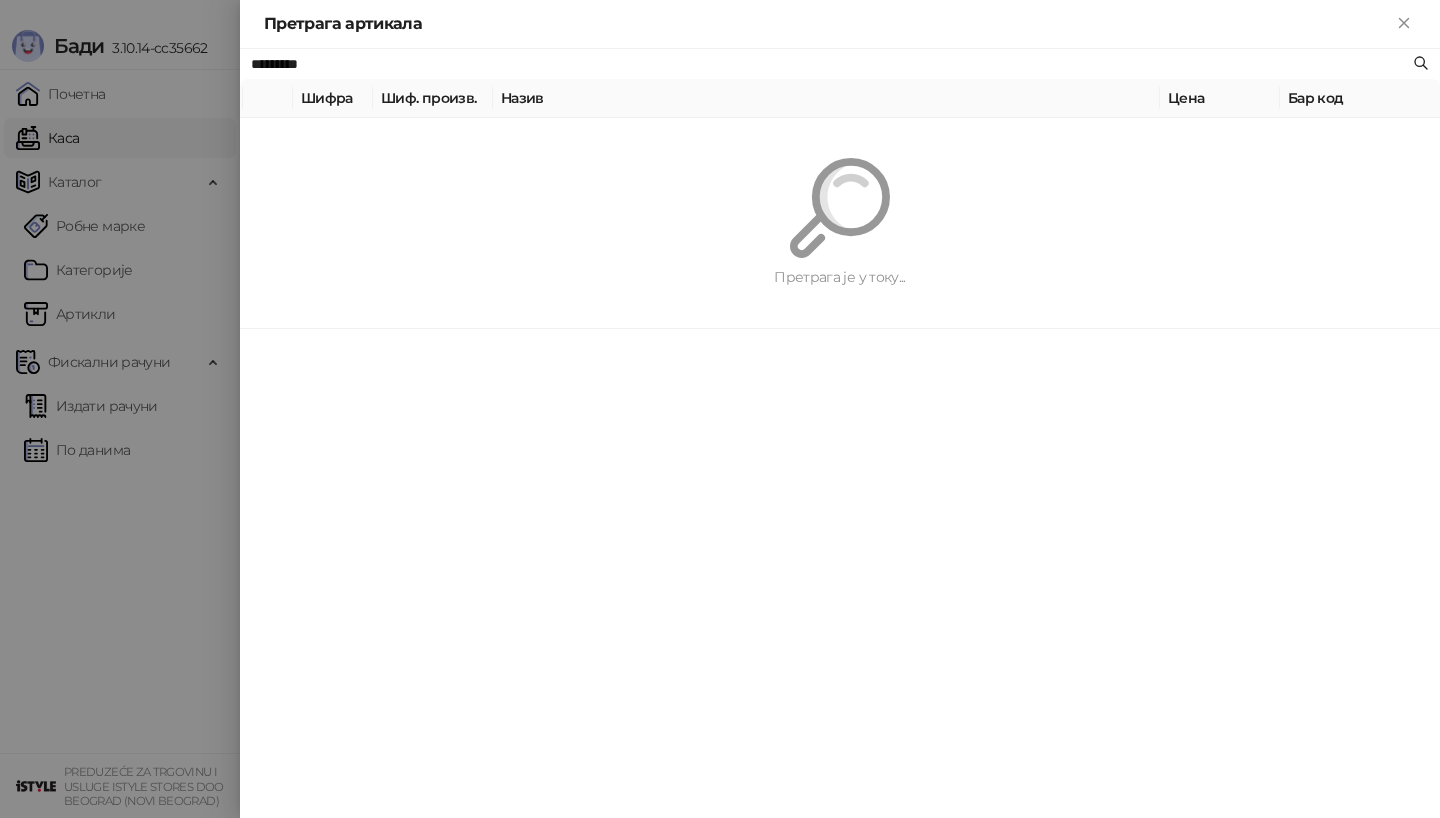 paste 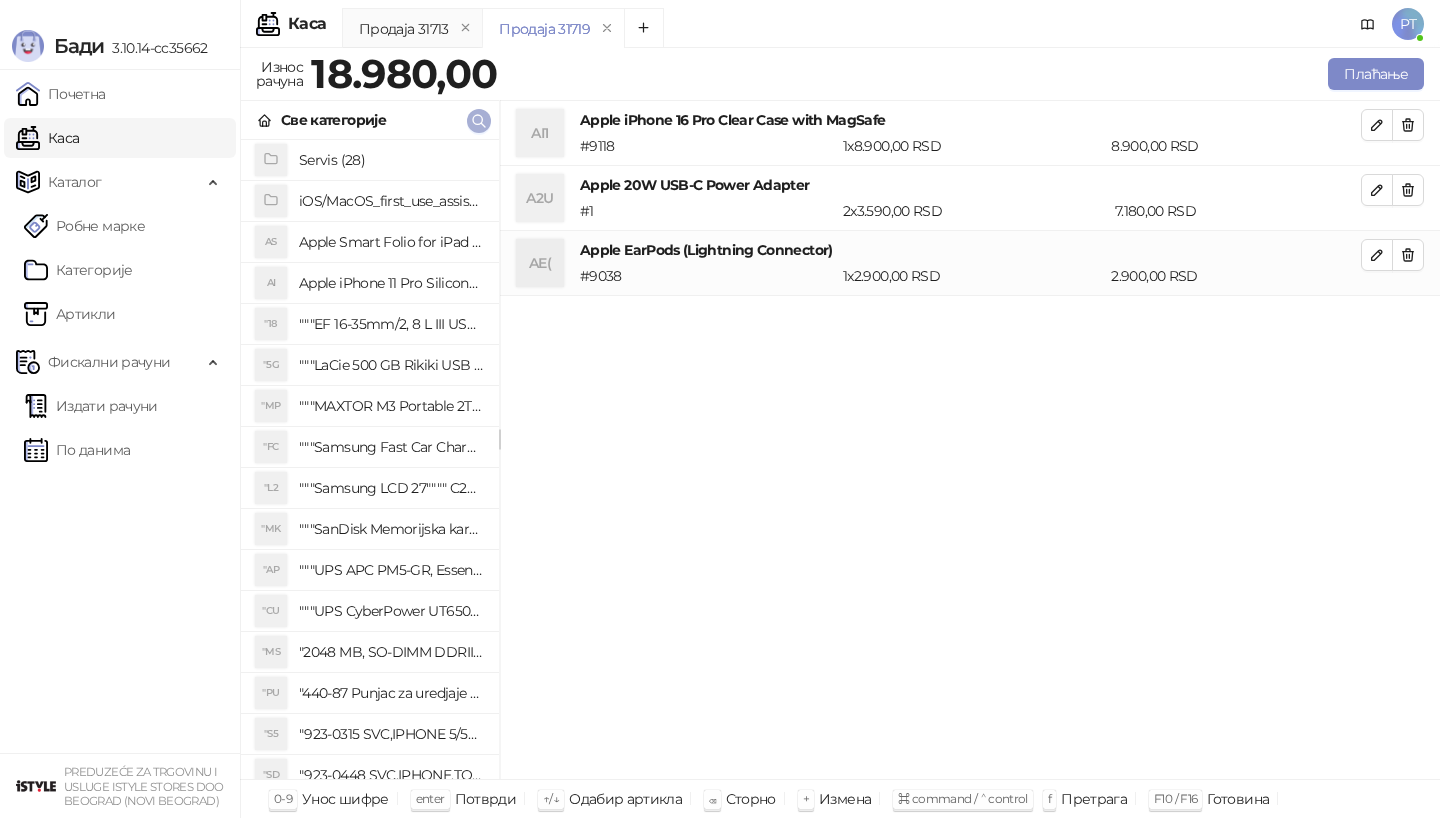 click 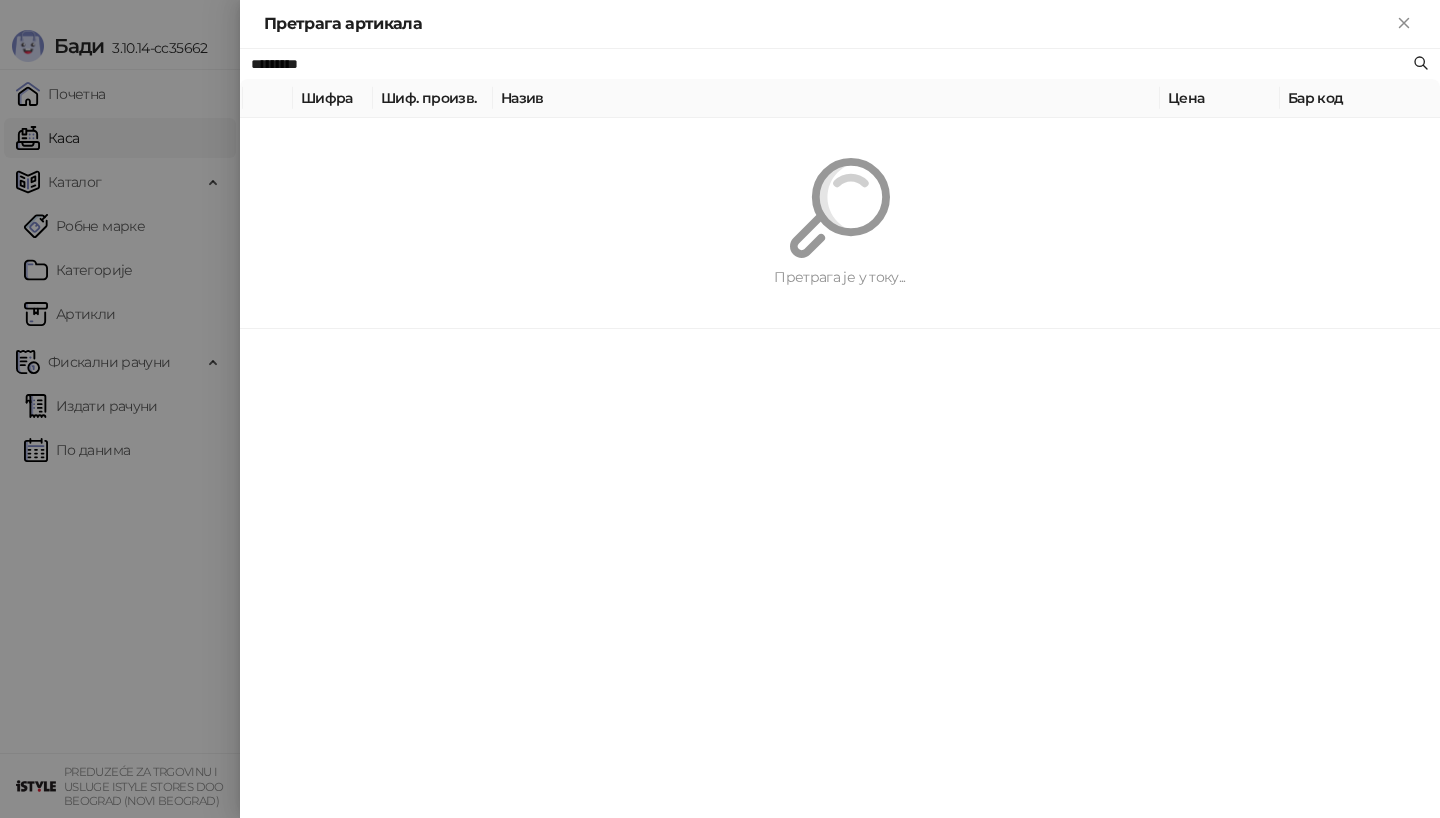 paste on "****" 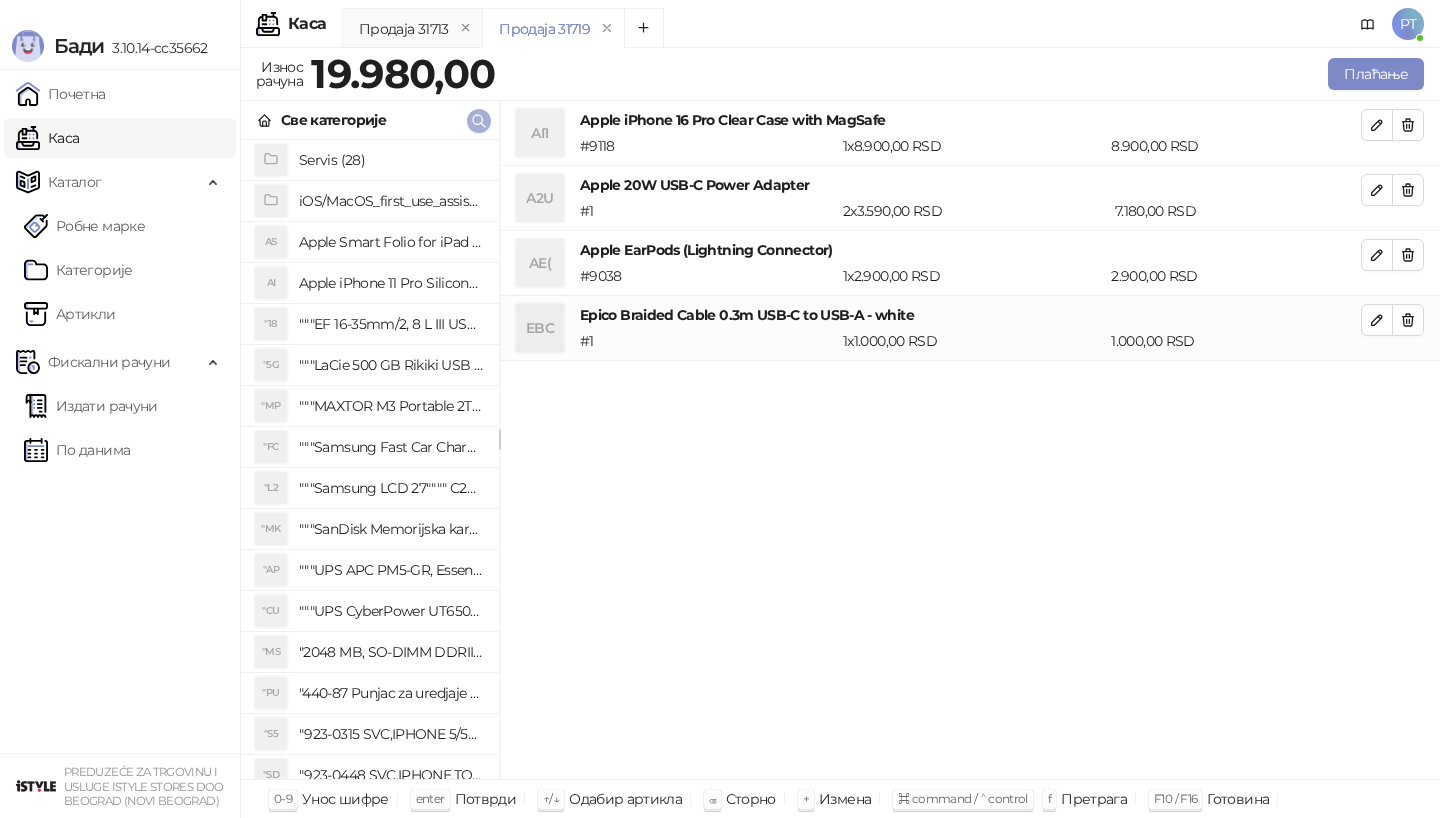 click 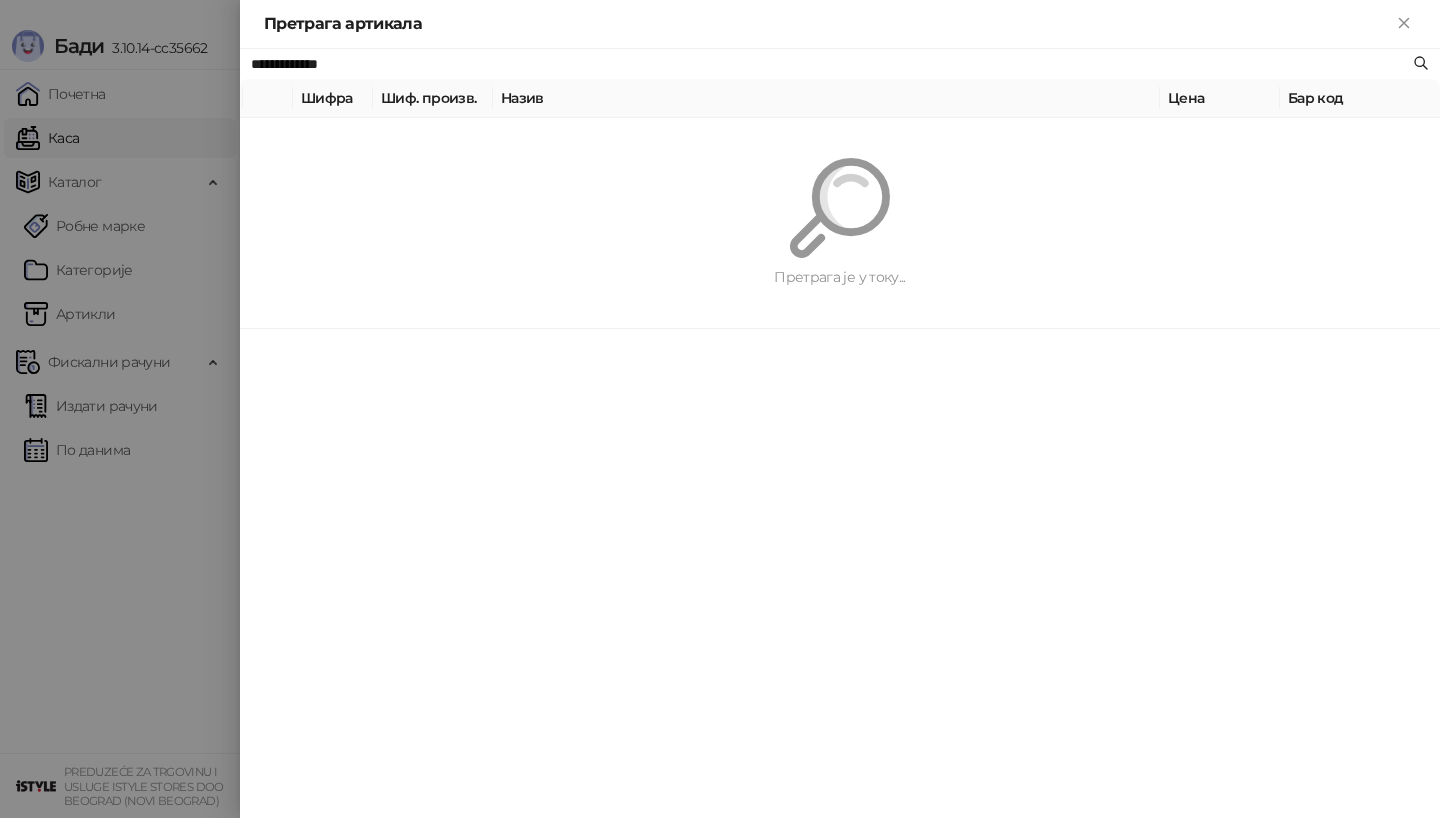 paste 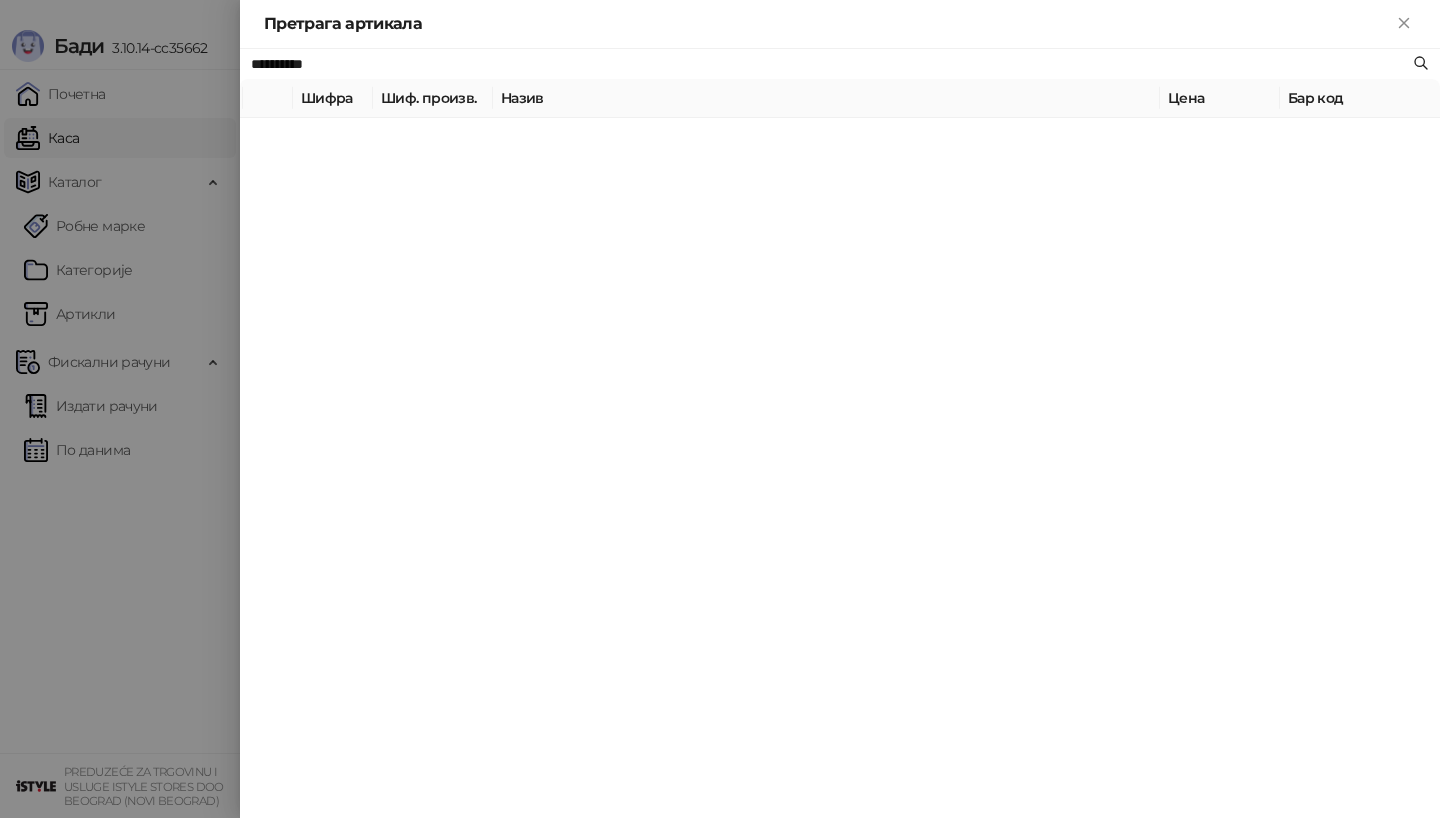 type on "**********" 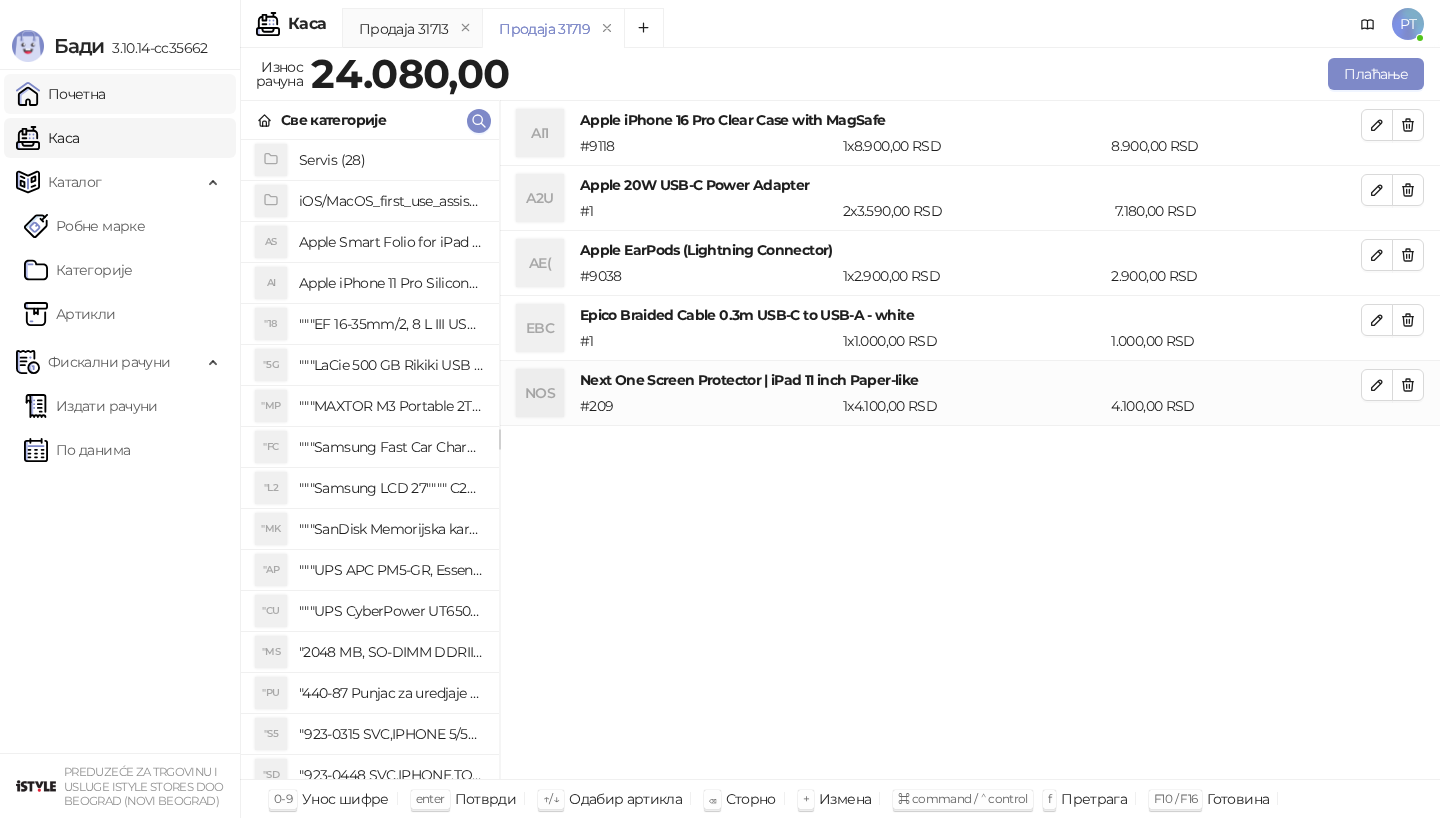 click on "Почетна" at bounding box center [61, 94] 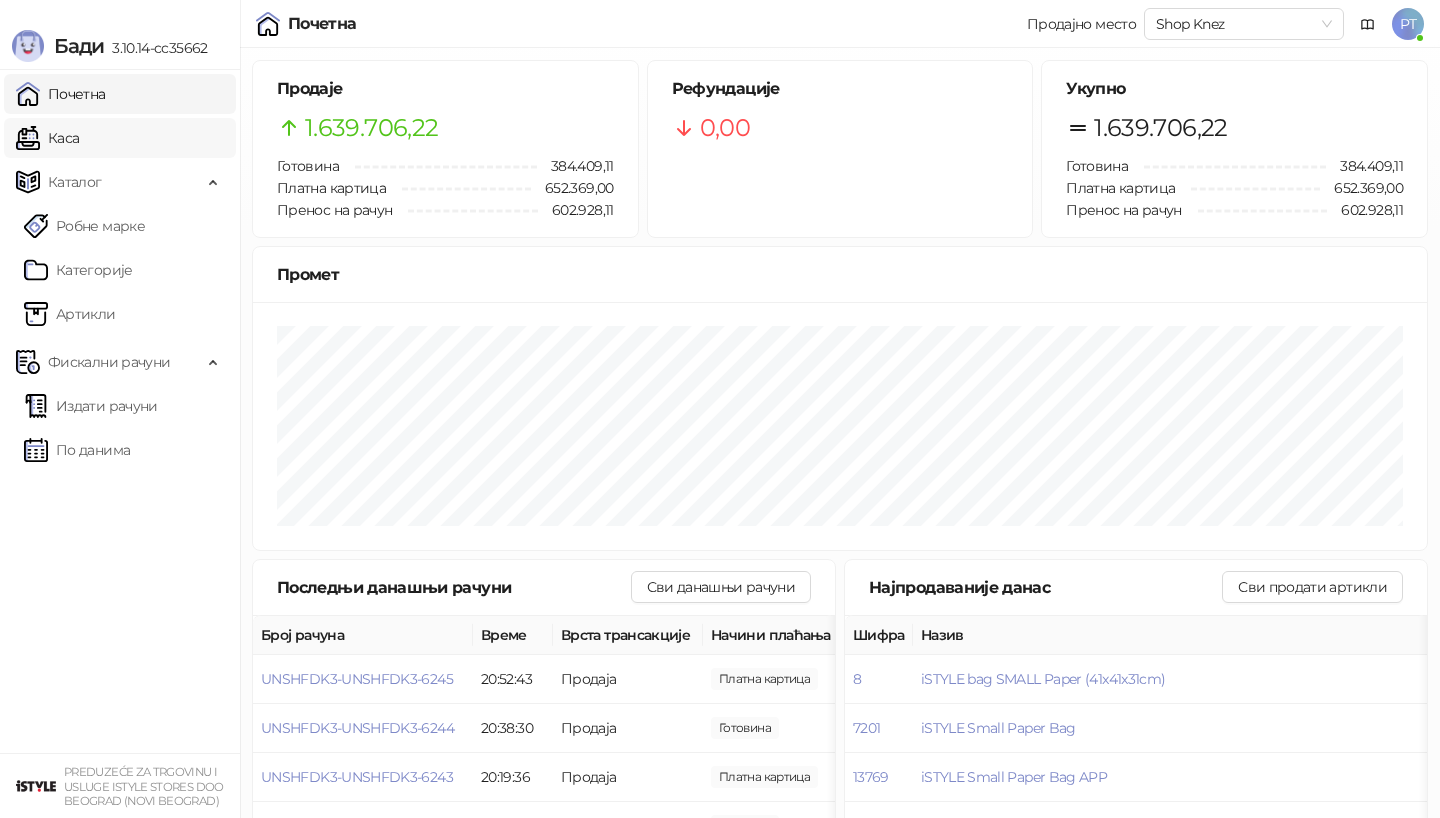 click on "Каса" at bounding box center (47, 138) 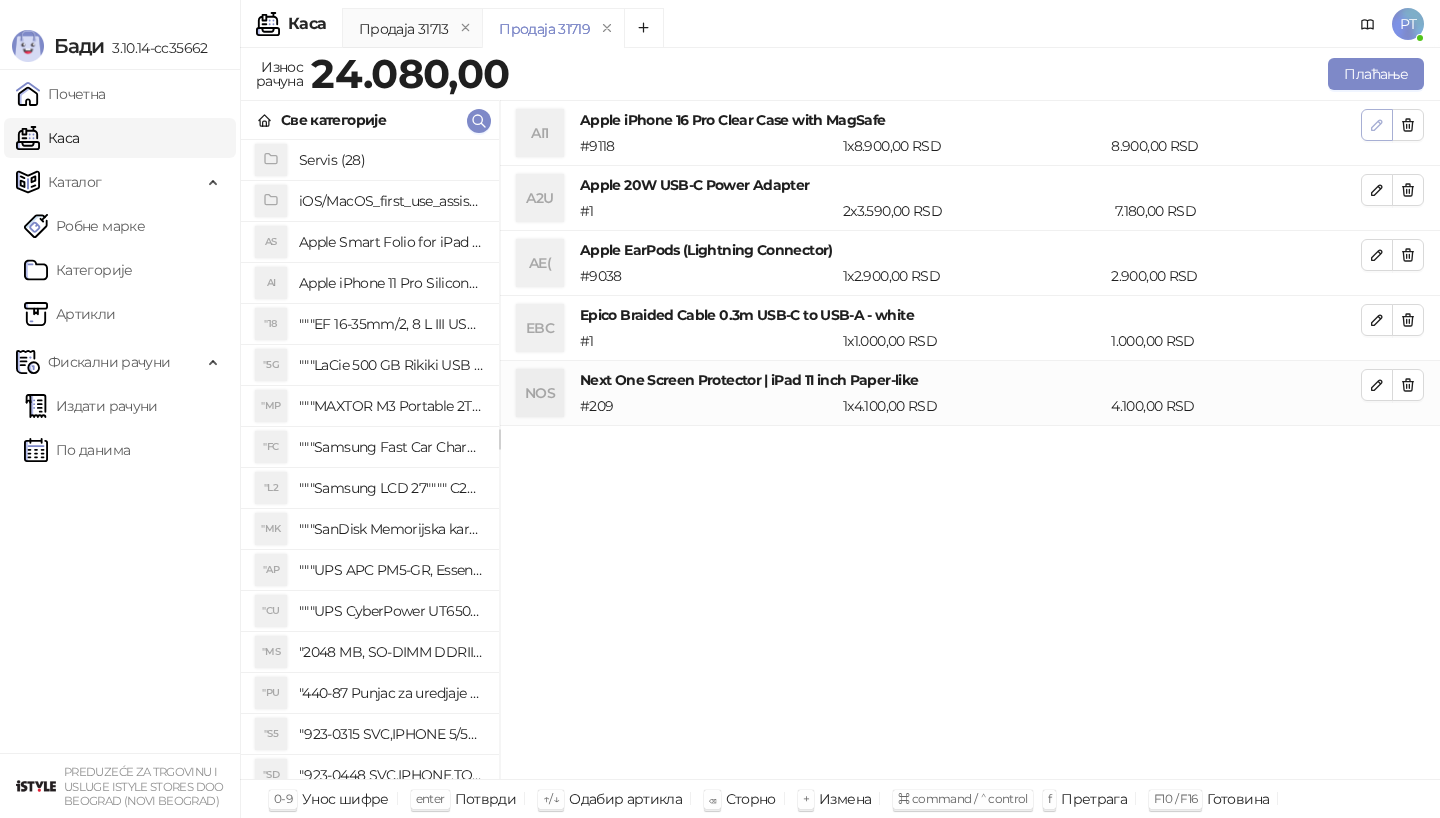 click 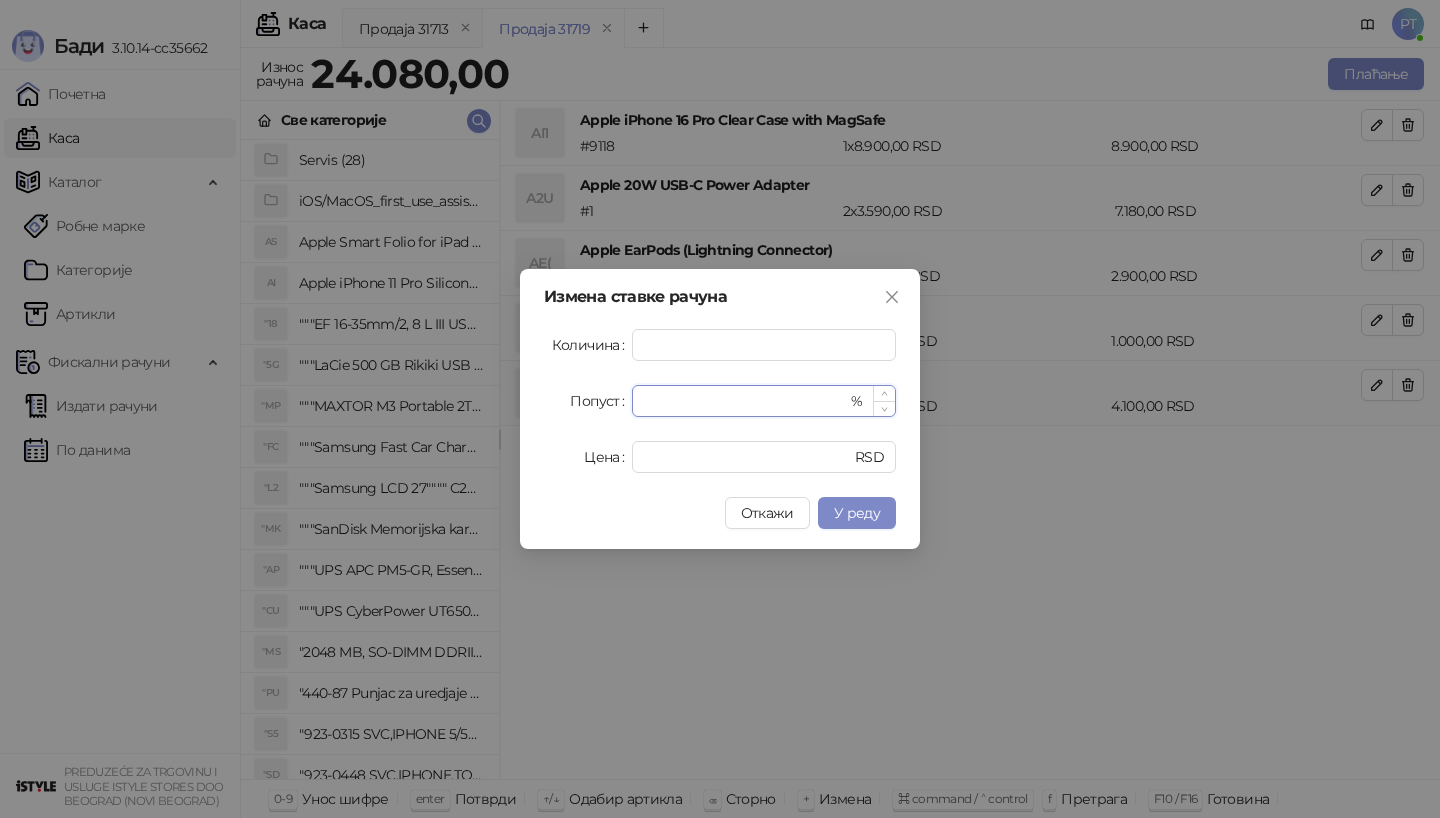 click on "*" at bounding box center [745, 401] 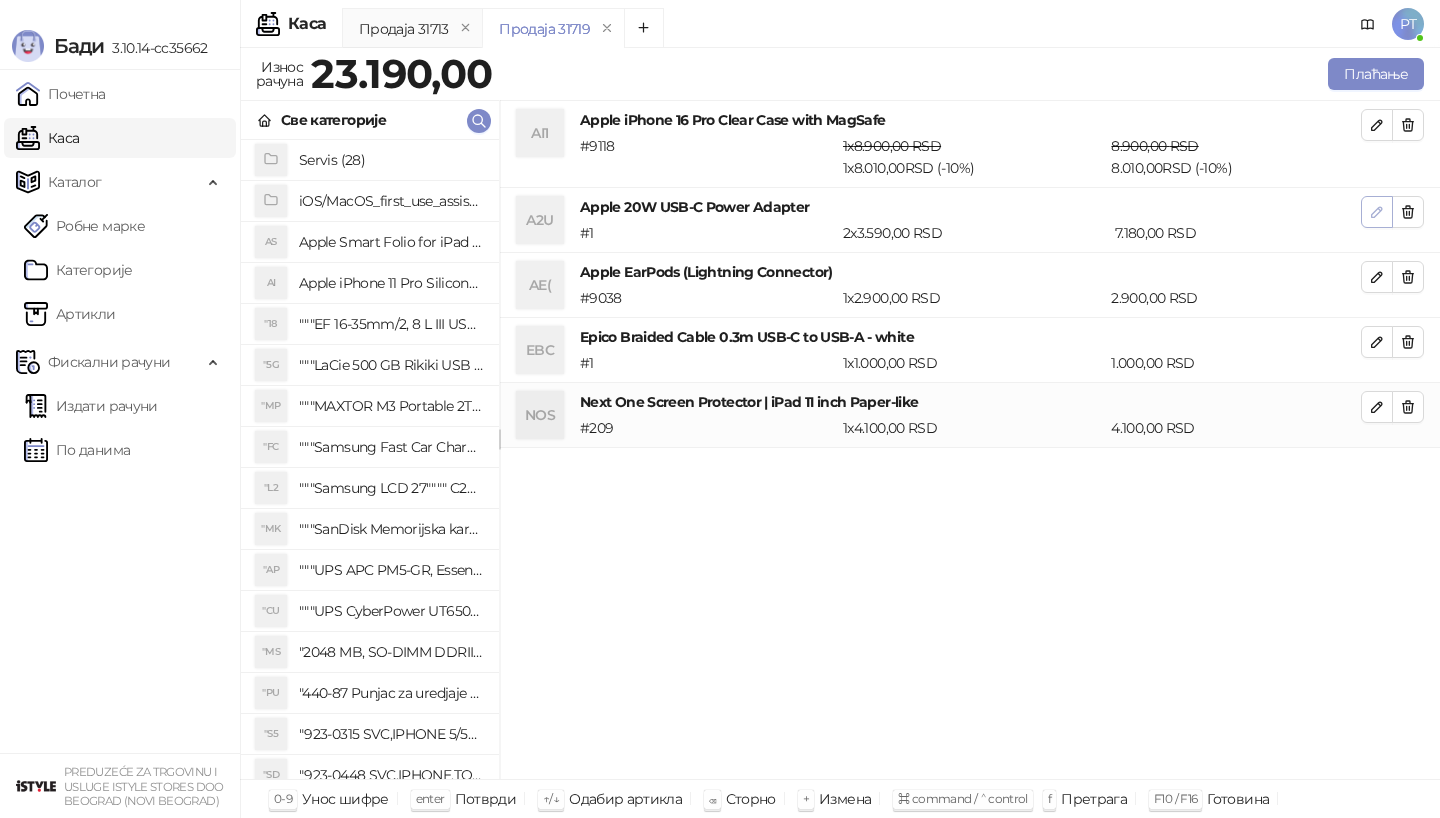 click at bounding box center (1377, 211) 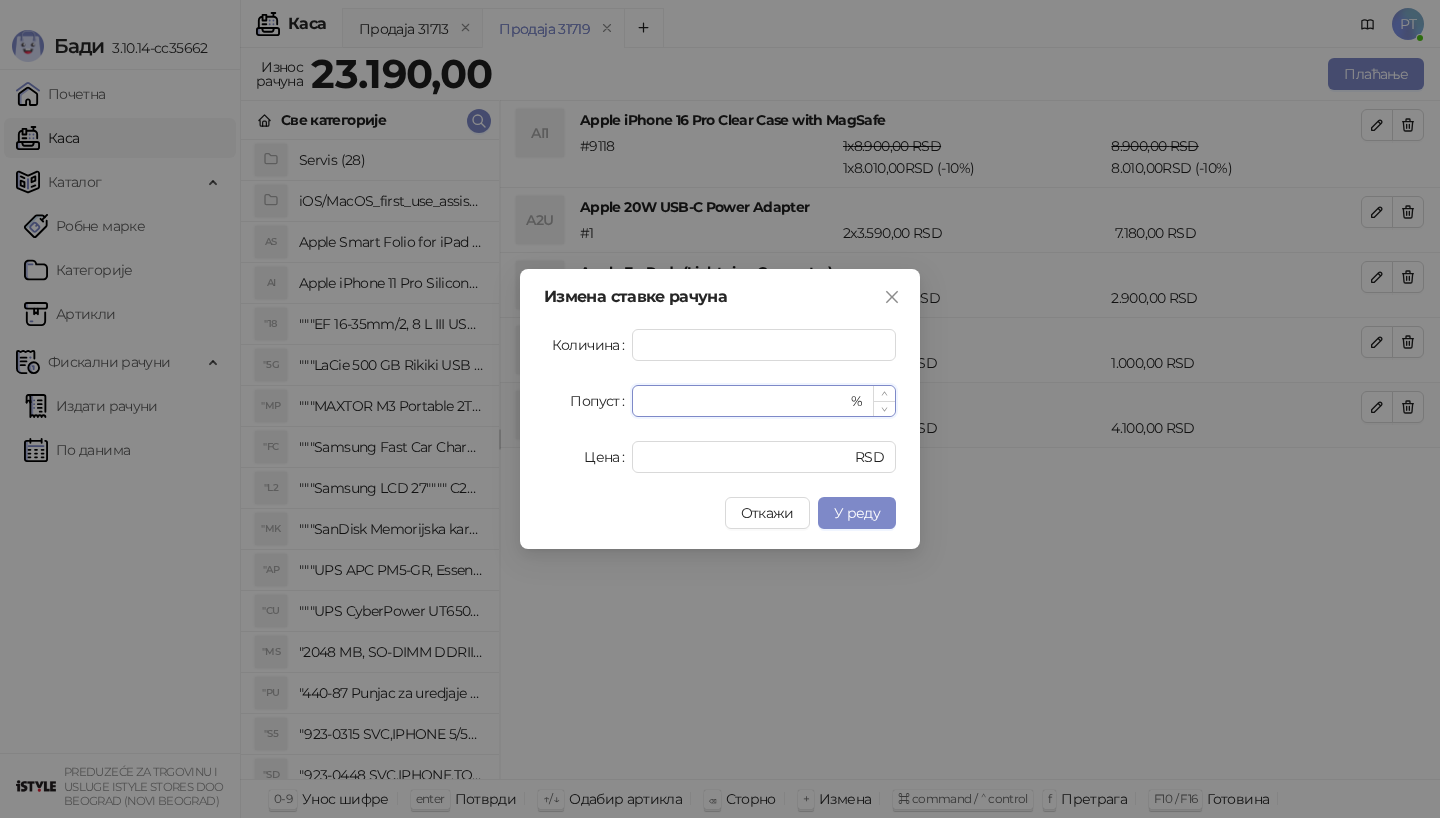 click on "*" at bounding box center [745, 401] 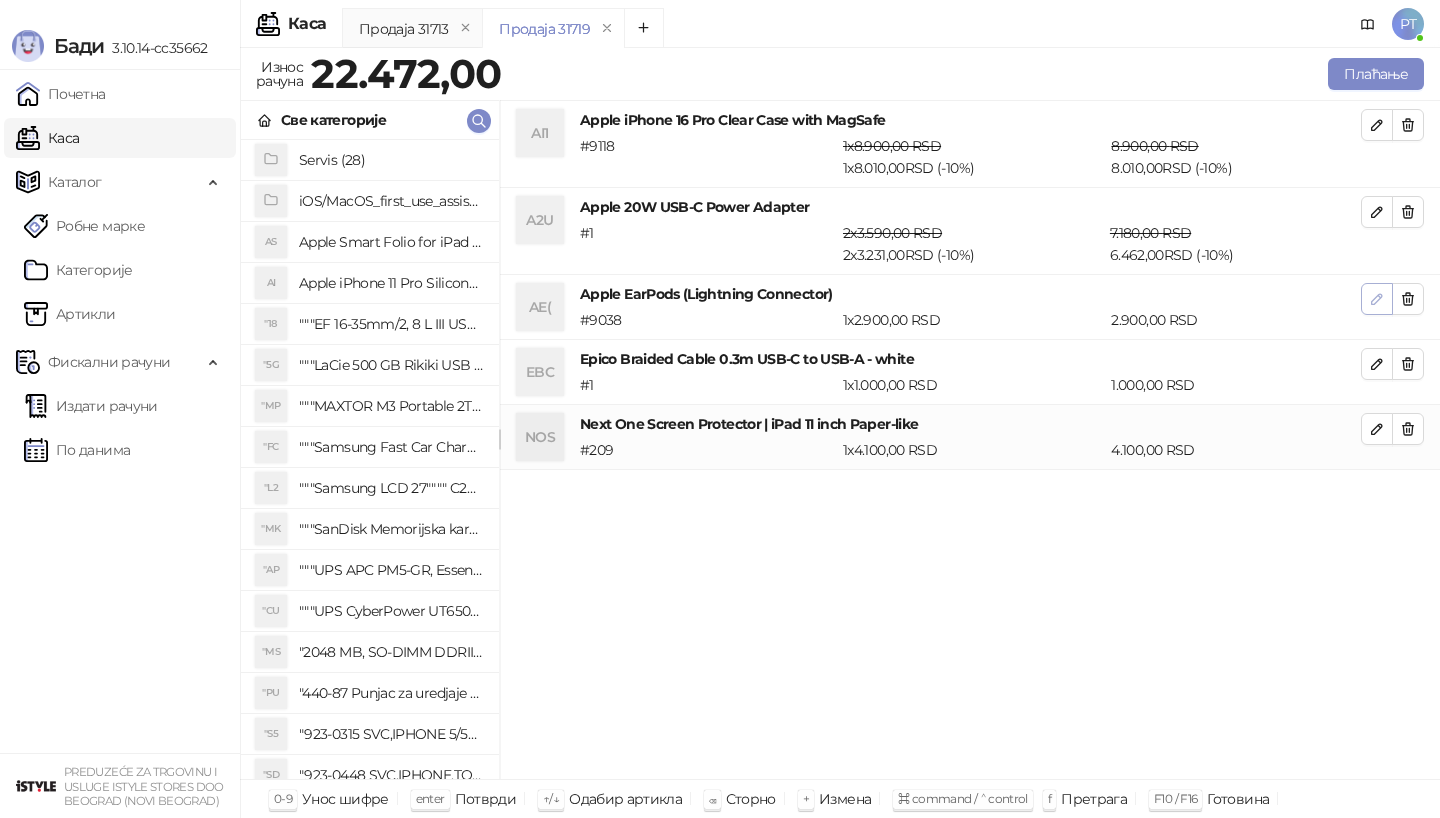 click 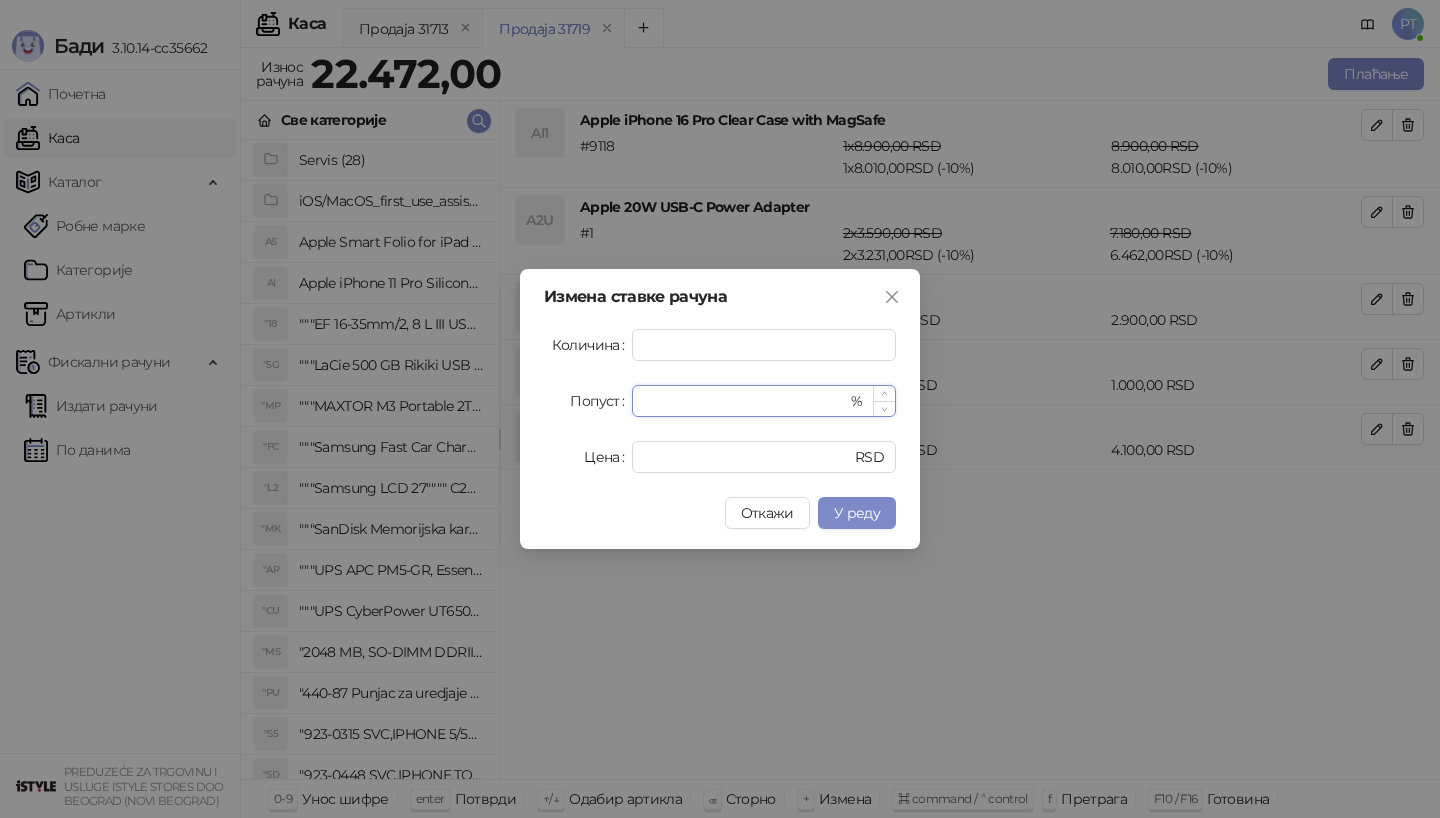 click on "*" at bounding box center (745, 401) 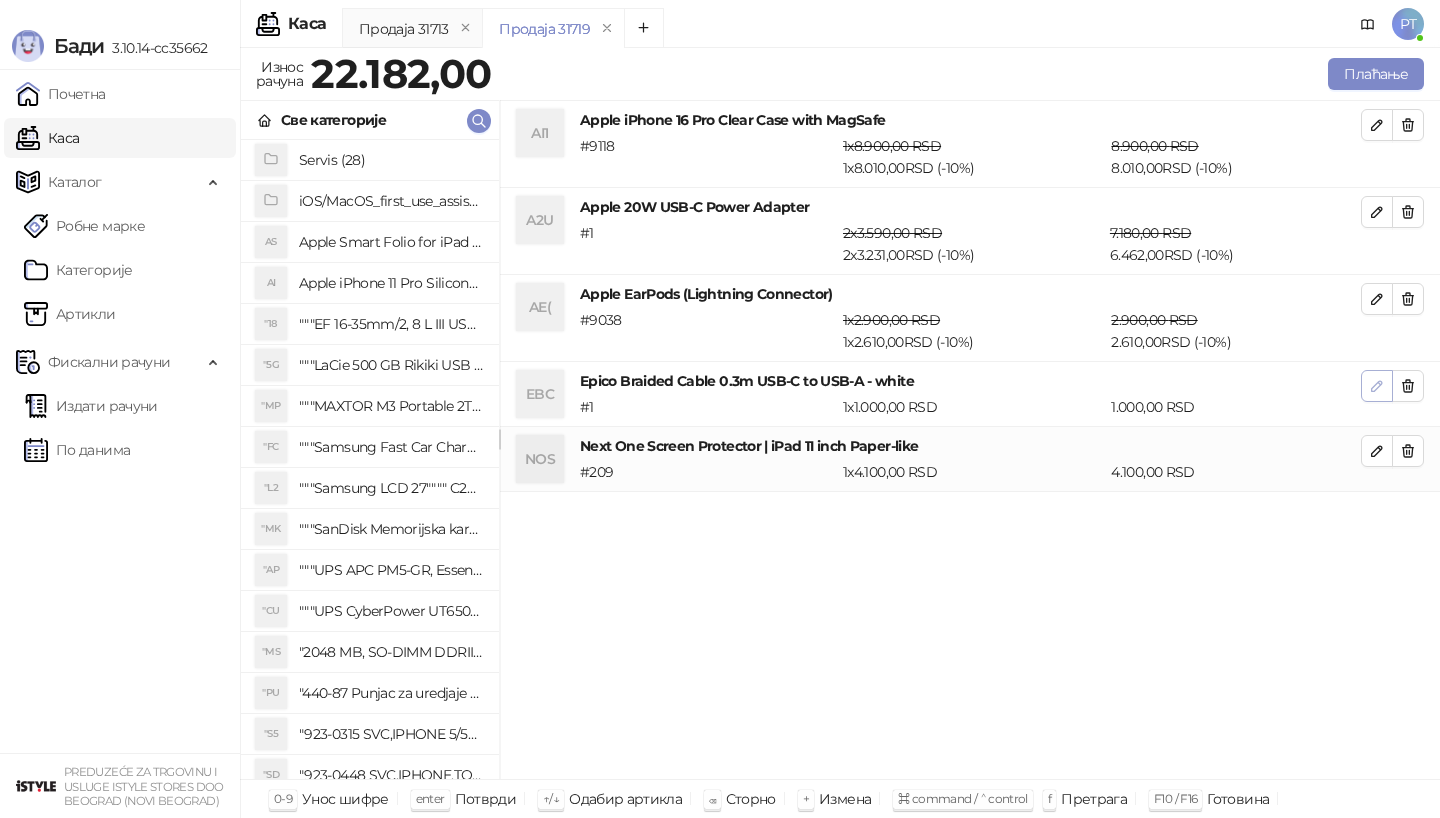click 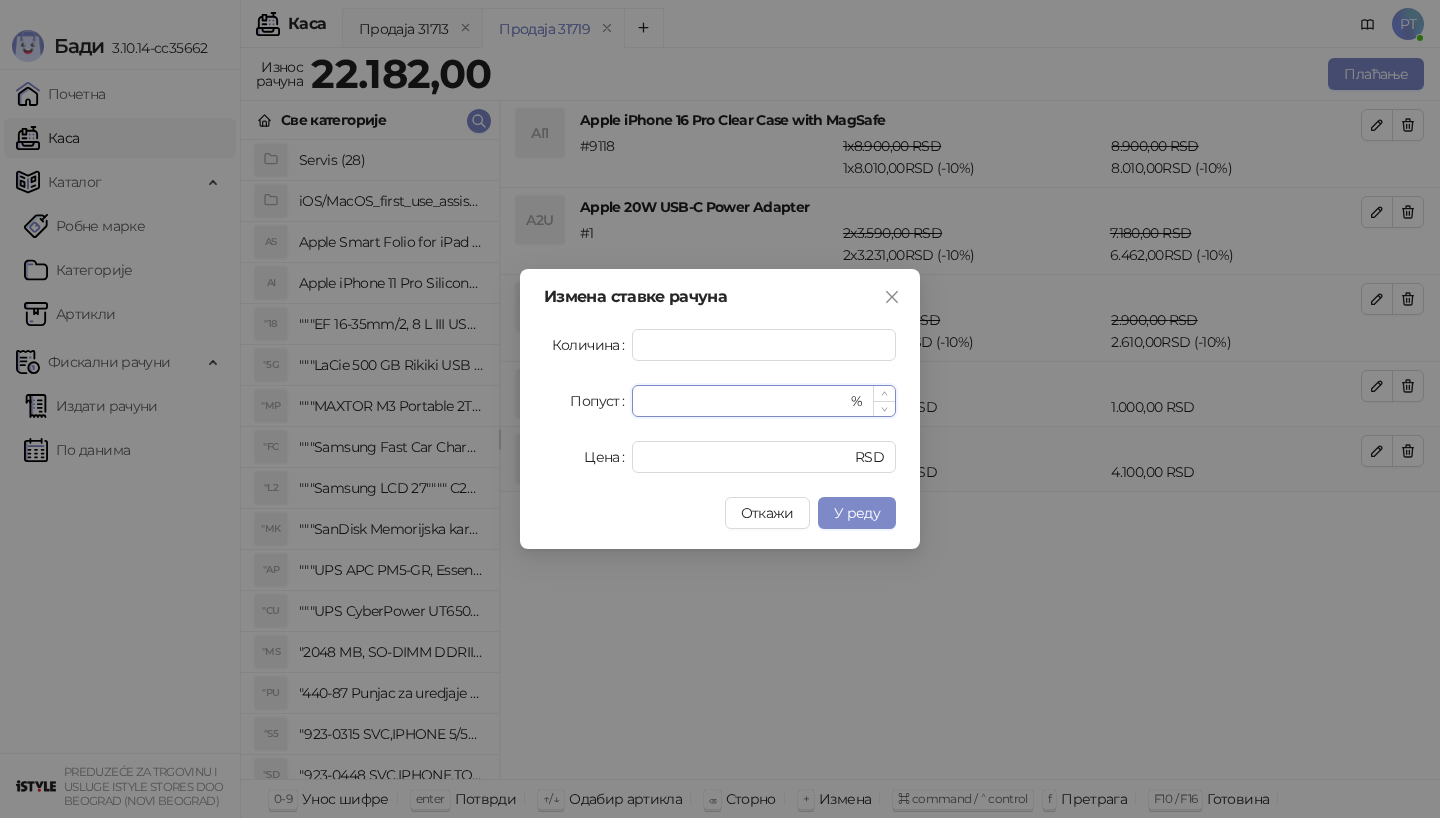 click on "*" at bounding box center (745, 401) 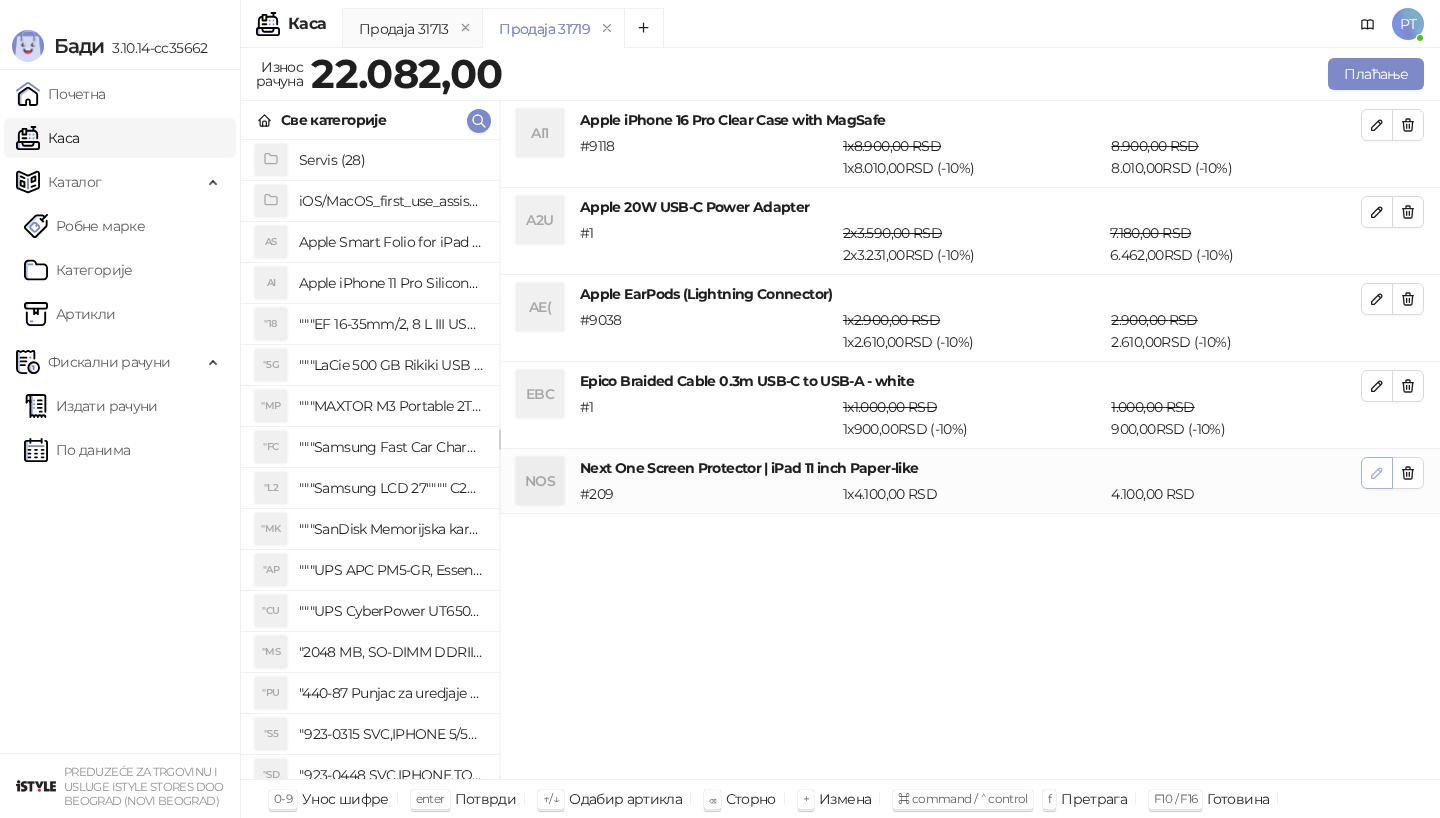 click at bounding box center [1377, 473] 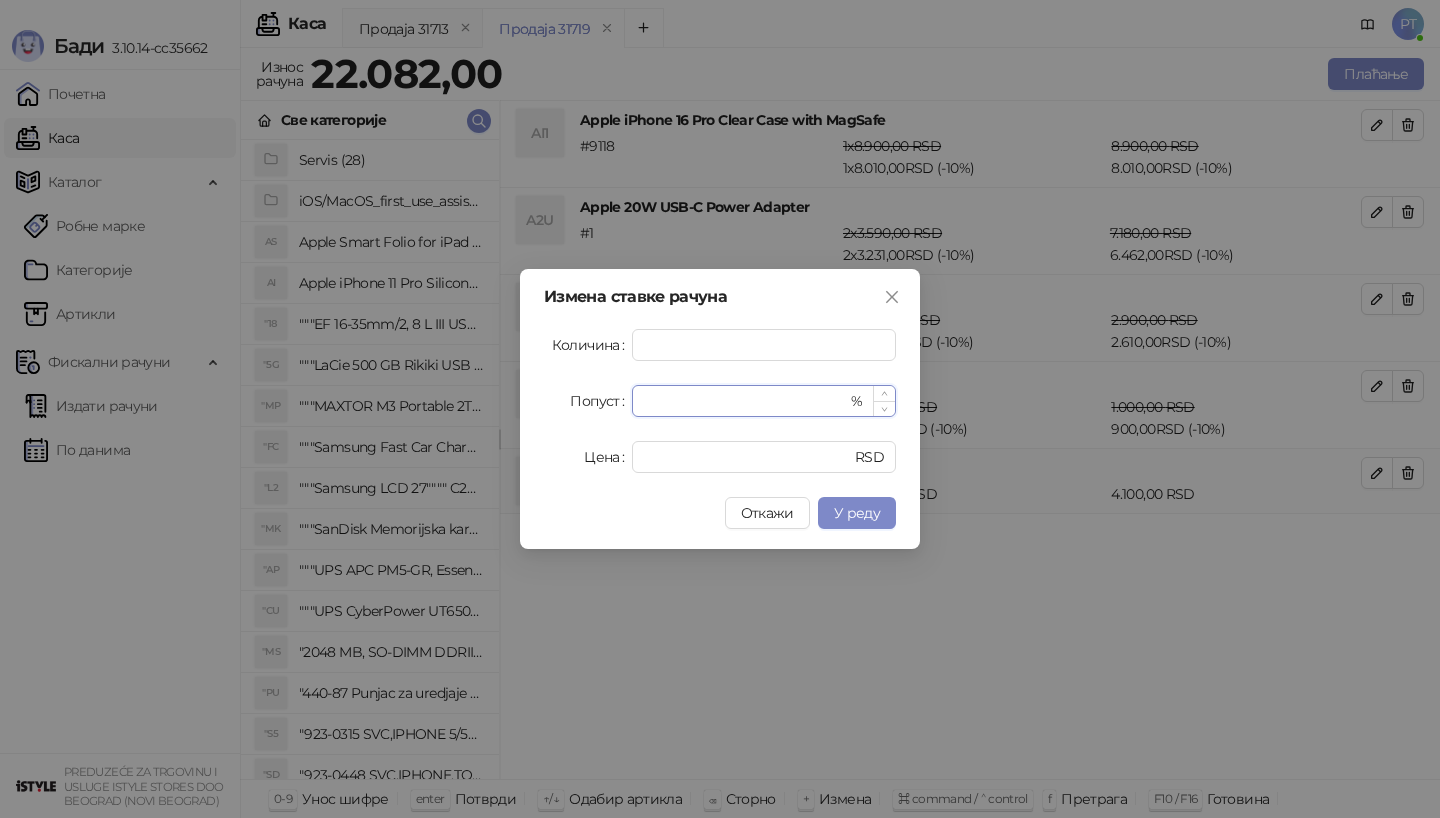 click on "*" at bounding box center (745, 401) 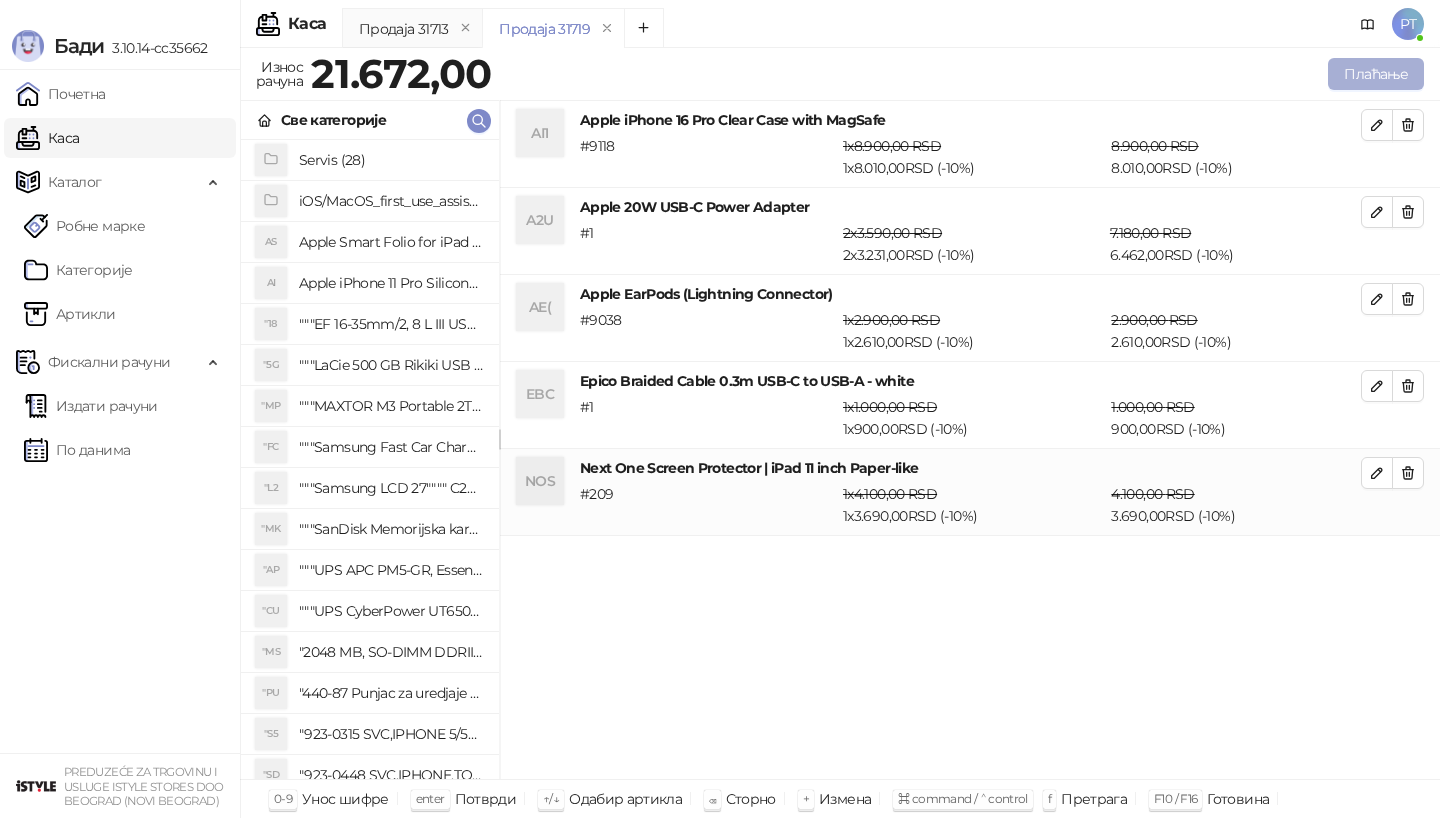 click on "Плаћање" at bounding box center (1376, 74) 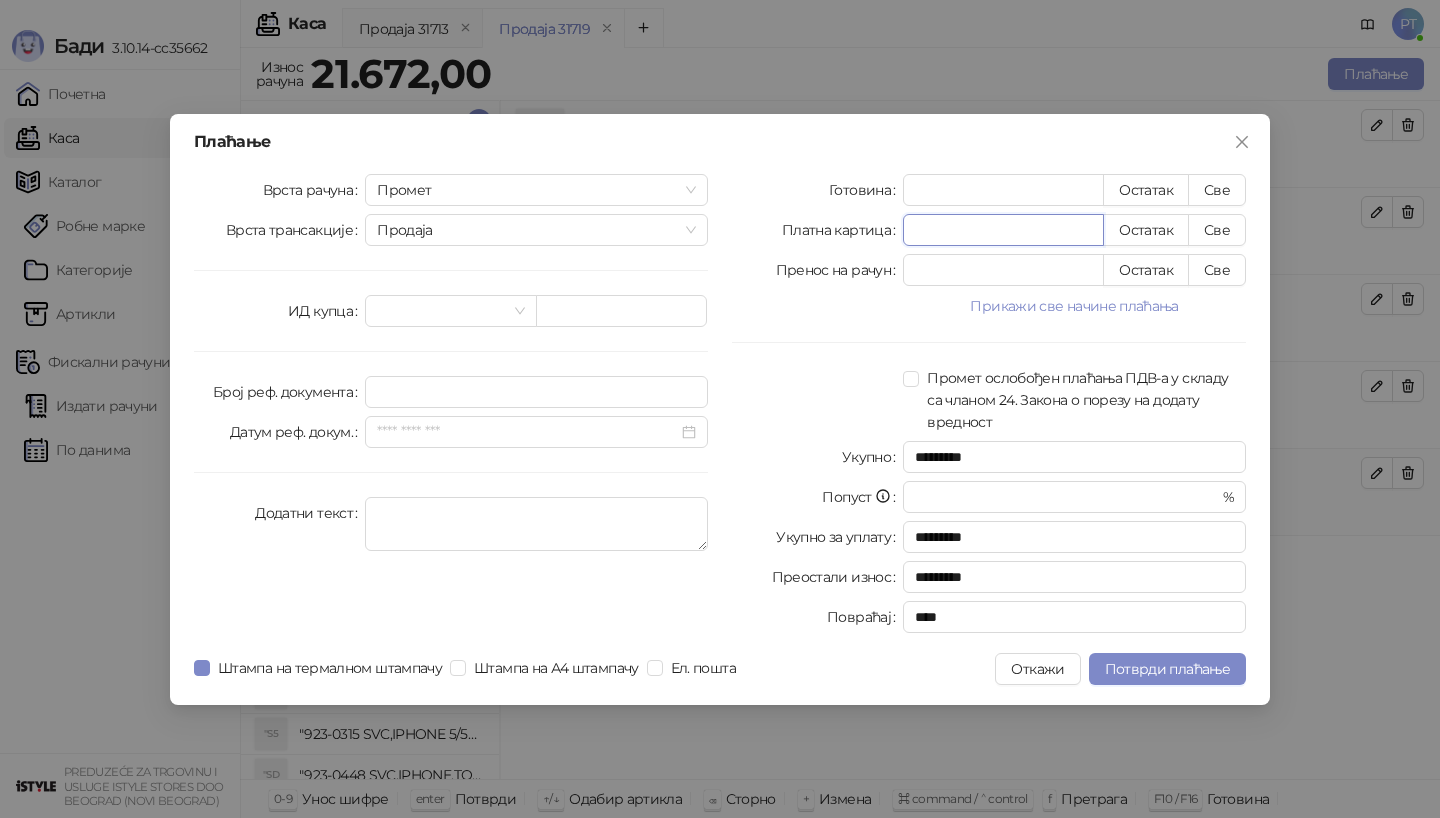 click on "*" at bounding box center [1003, 230] 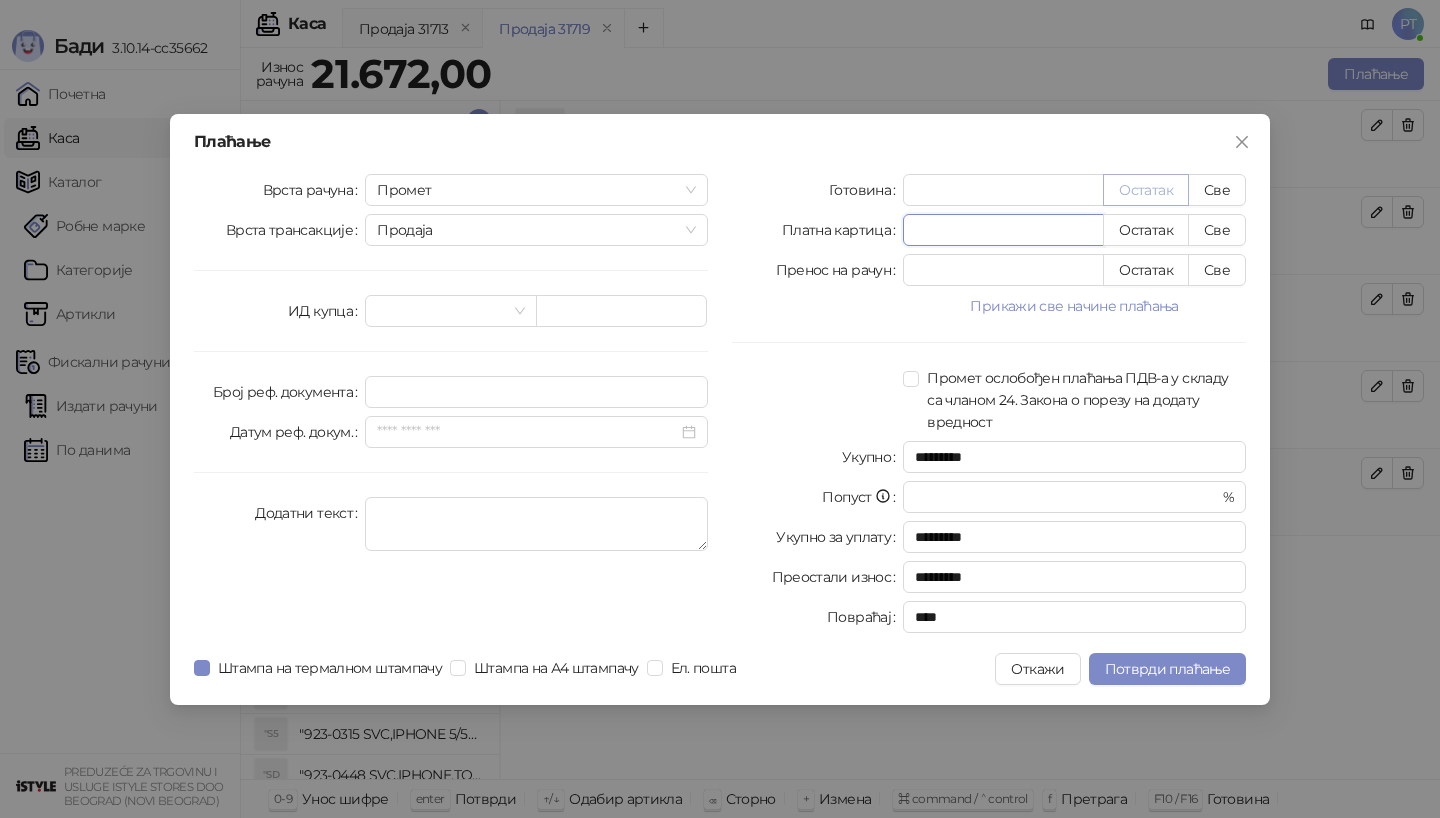 type on "****" 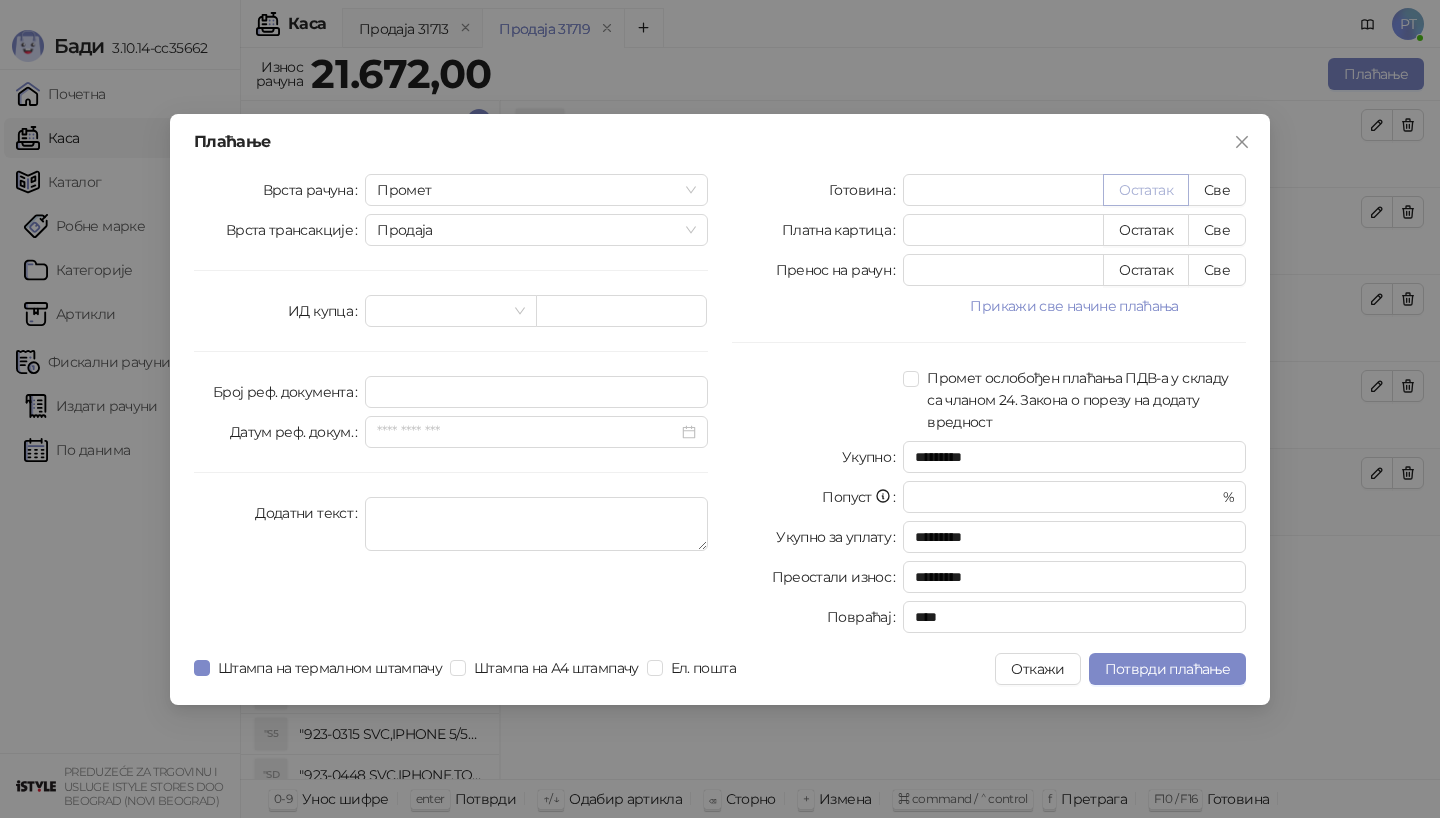 click on "Остатак" at bounding box center [1146, 190] 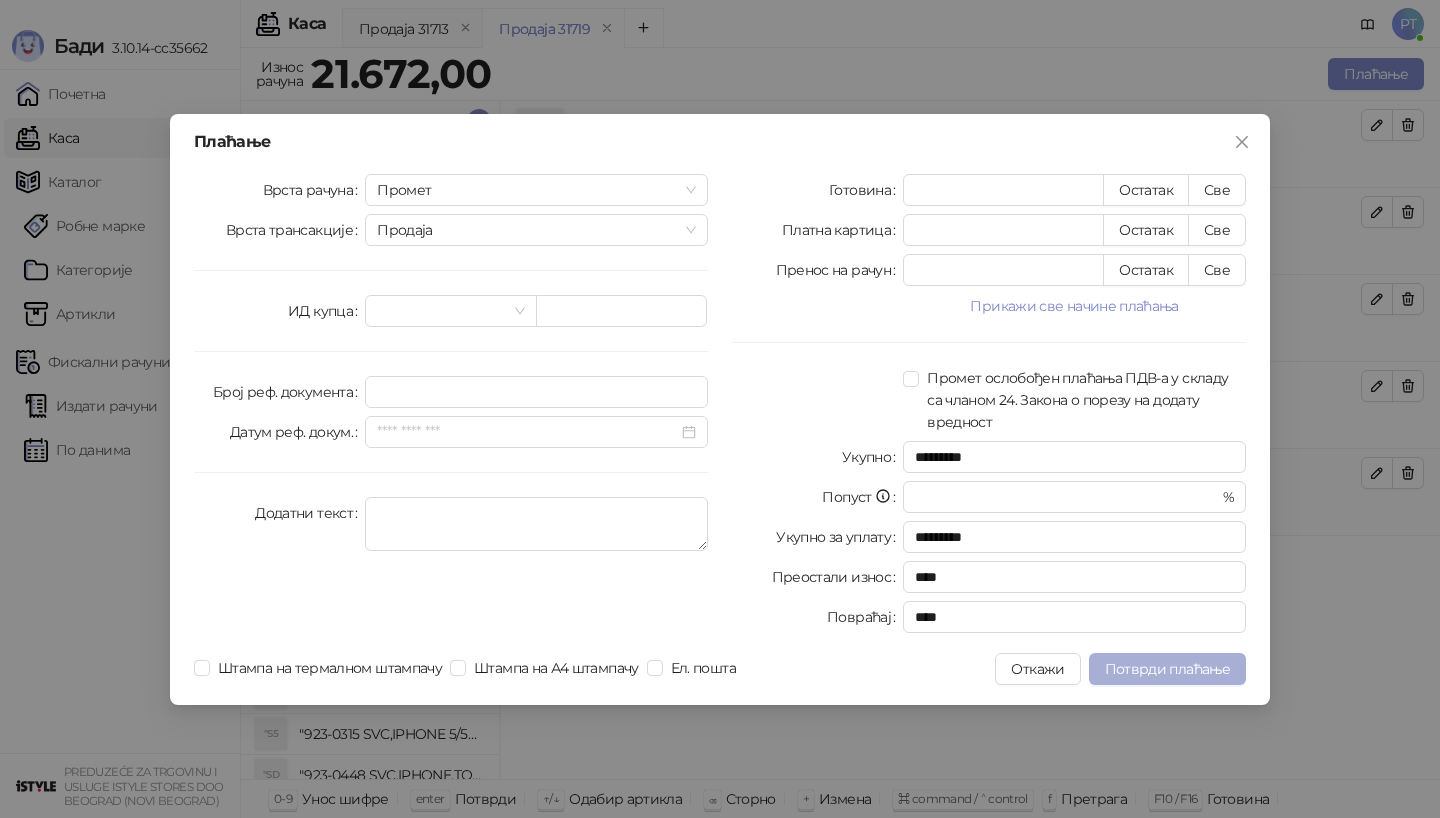 click on "Потврди плаћање" at bounding box center (1167, 669) 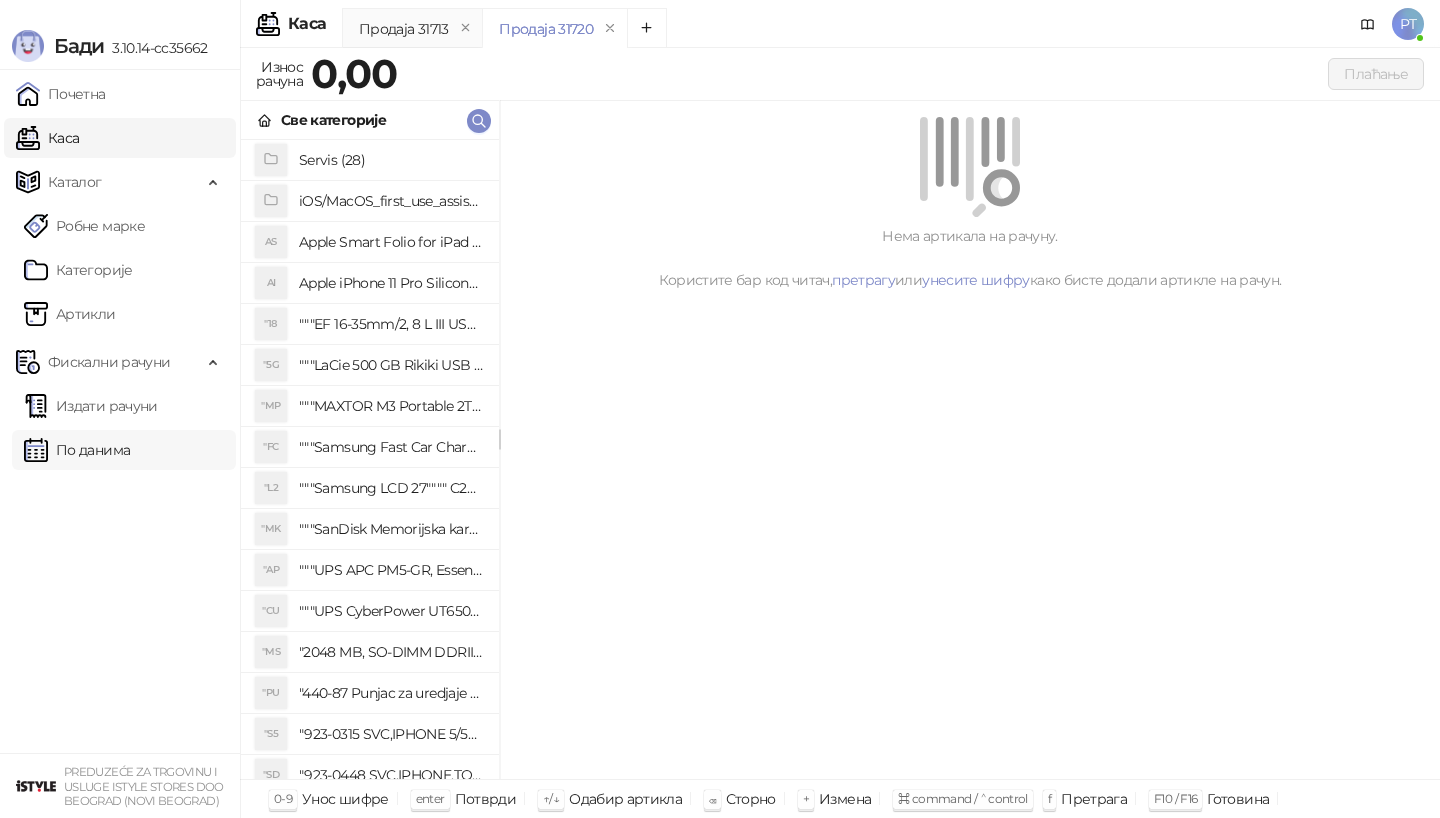 click on "По данима" at bounding box center [77, 450] 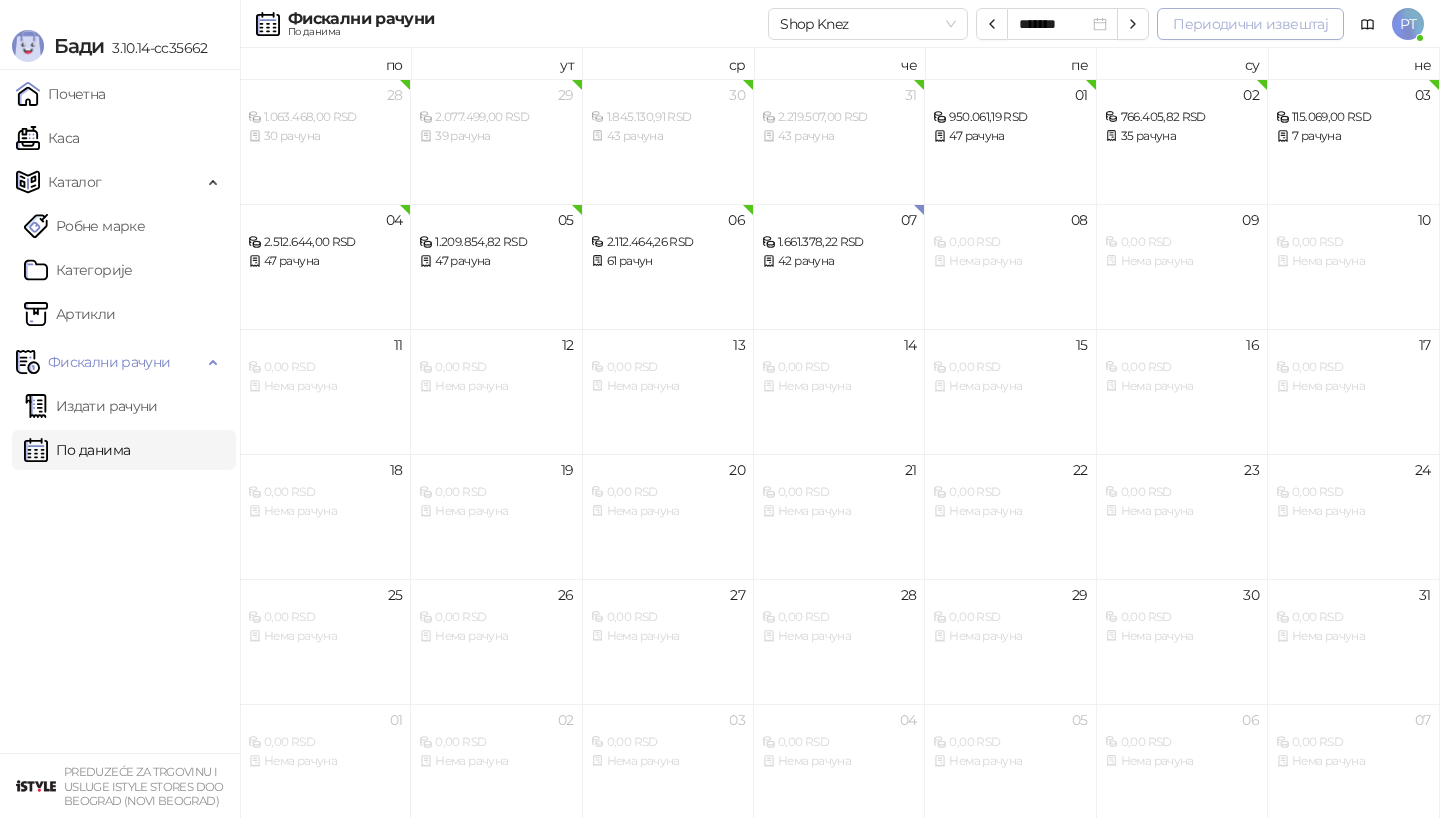 click on "Периодични извештај" at bounding box center (1250, 24) 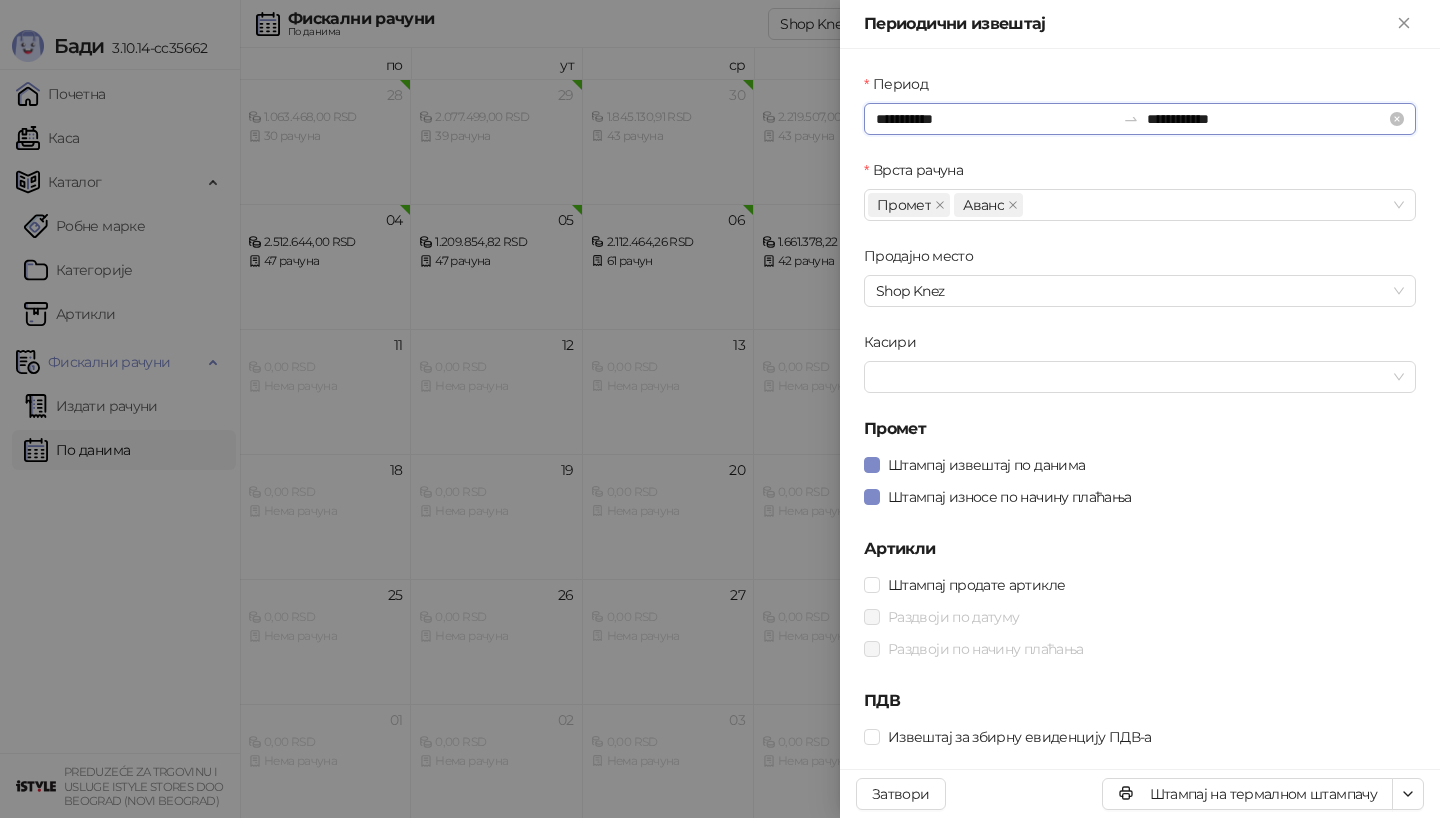 click on "**********" at bounding box center (995, 119) 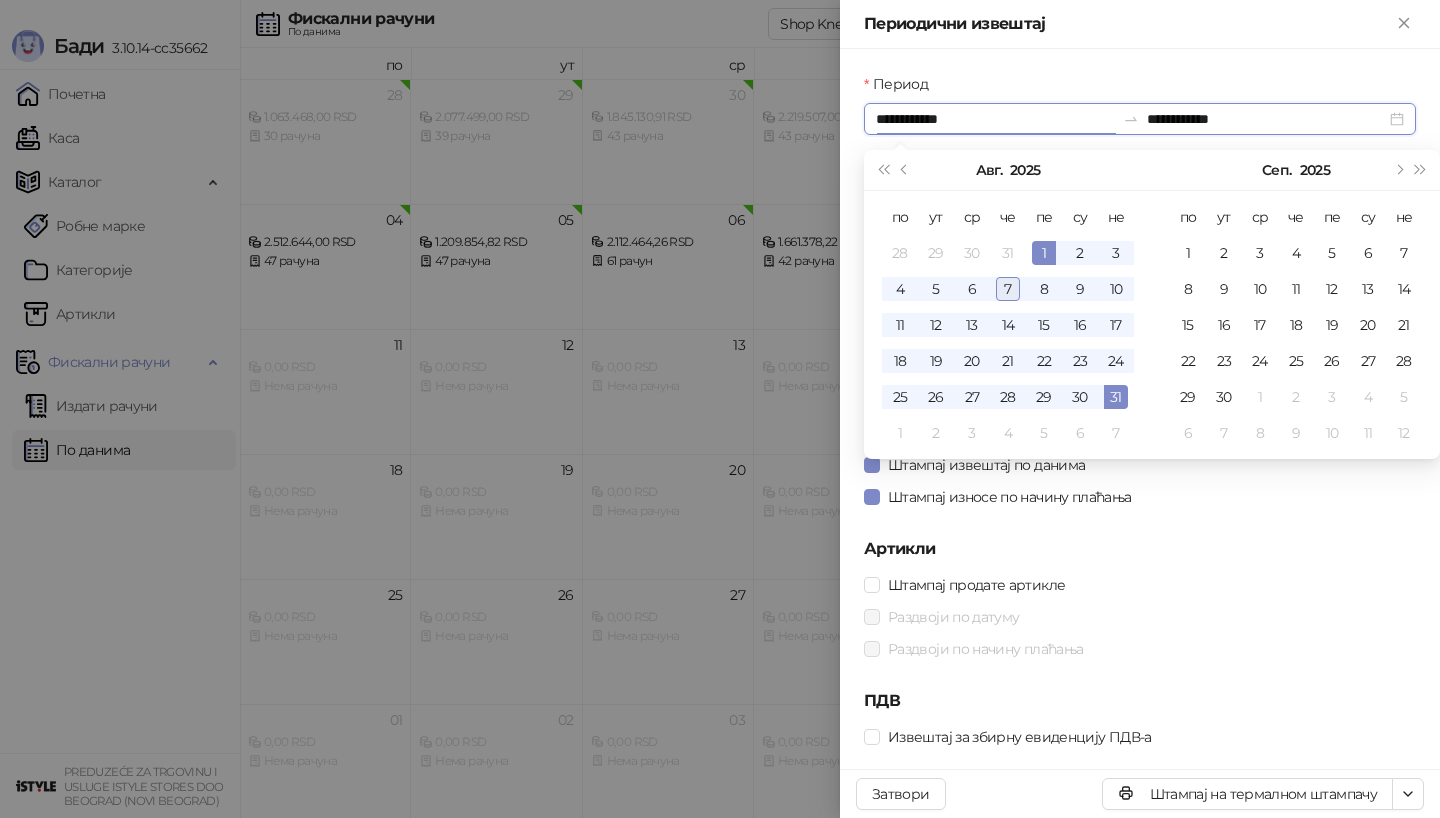 type on "**********" 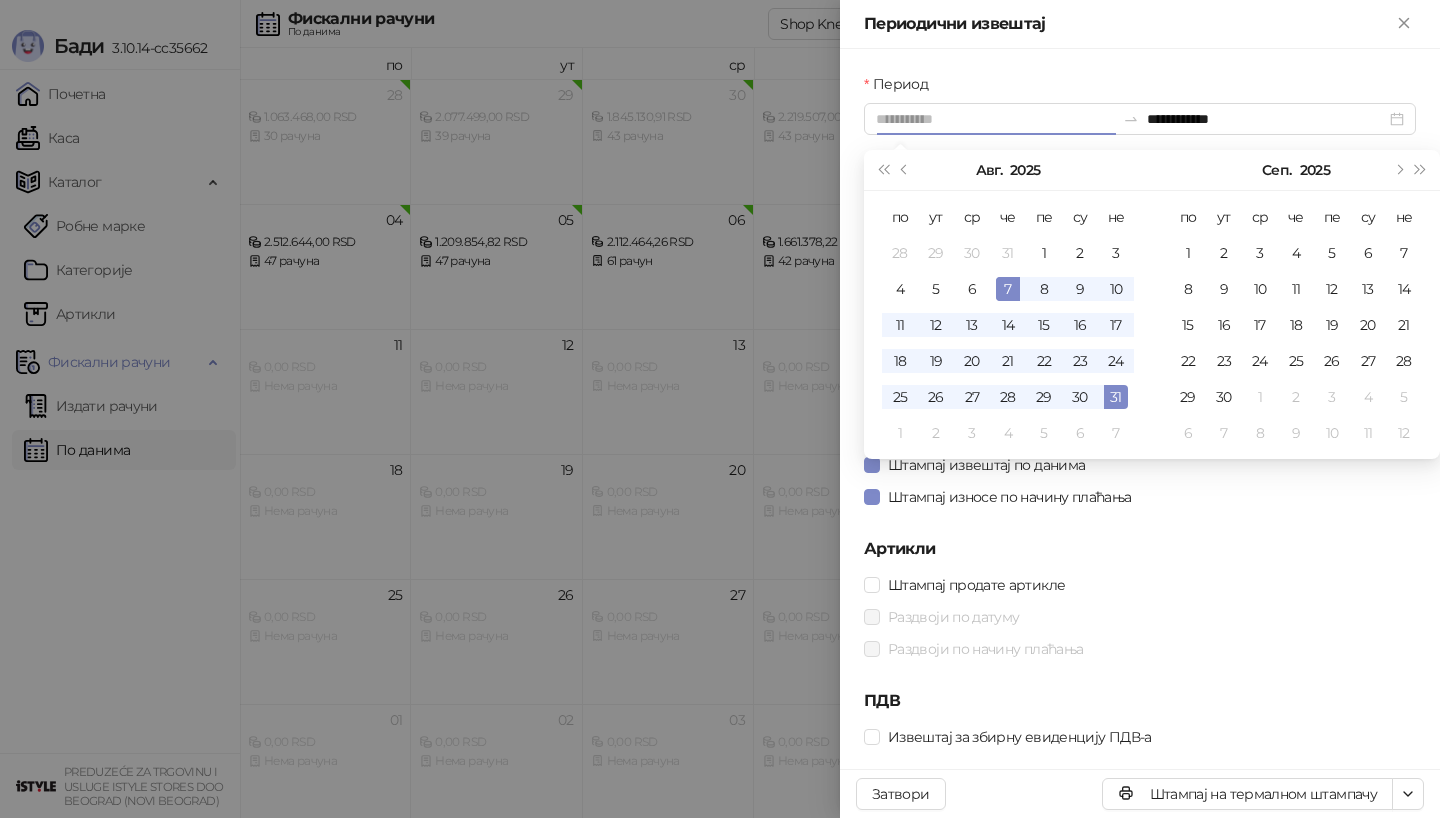 click on "7" at bounding box center (1008, 289) 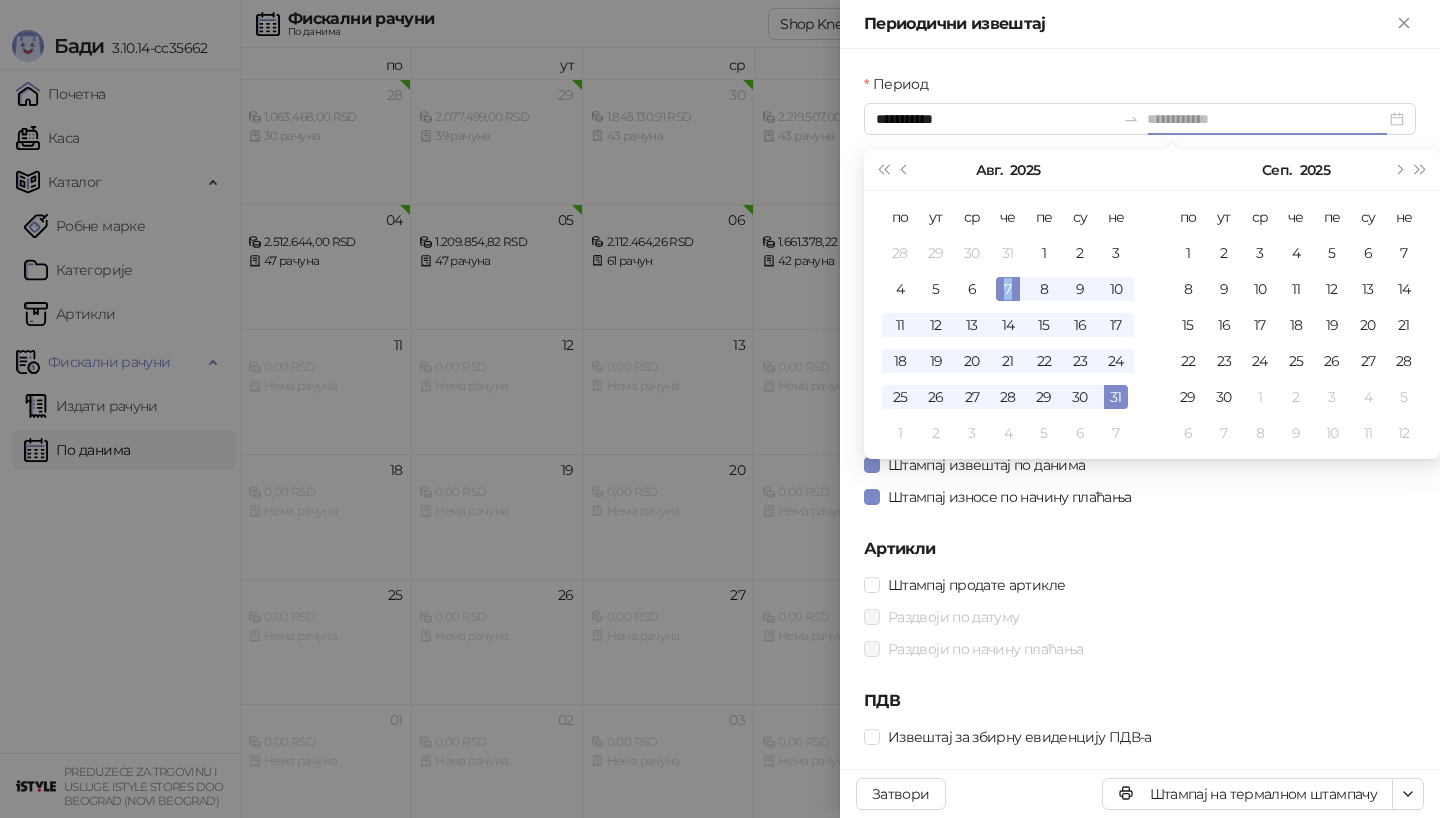click on "7" at bounding box center (1008, 289) 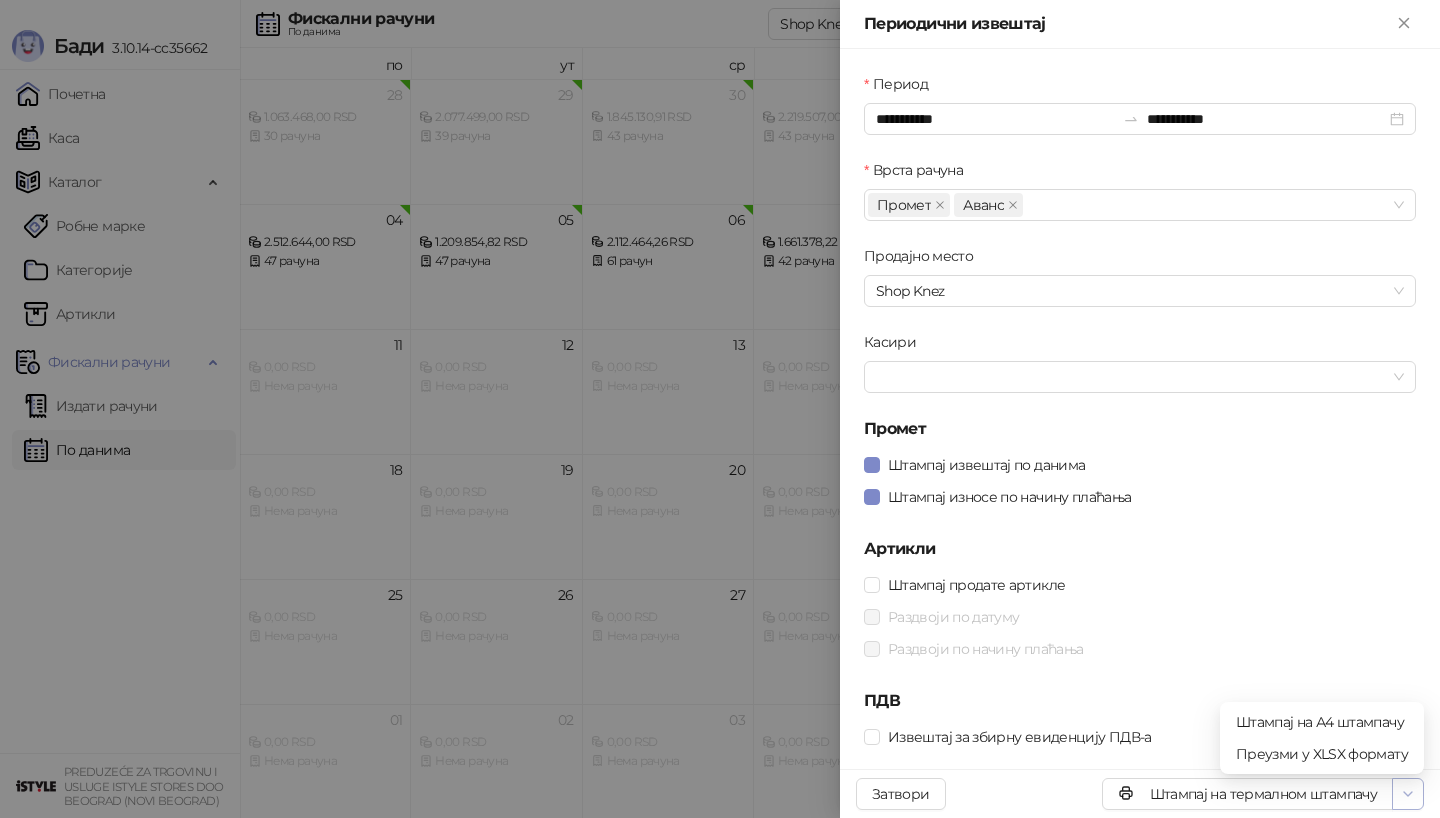 click 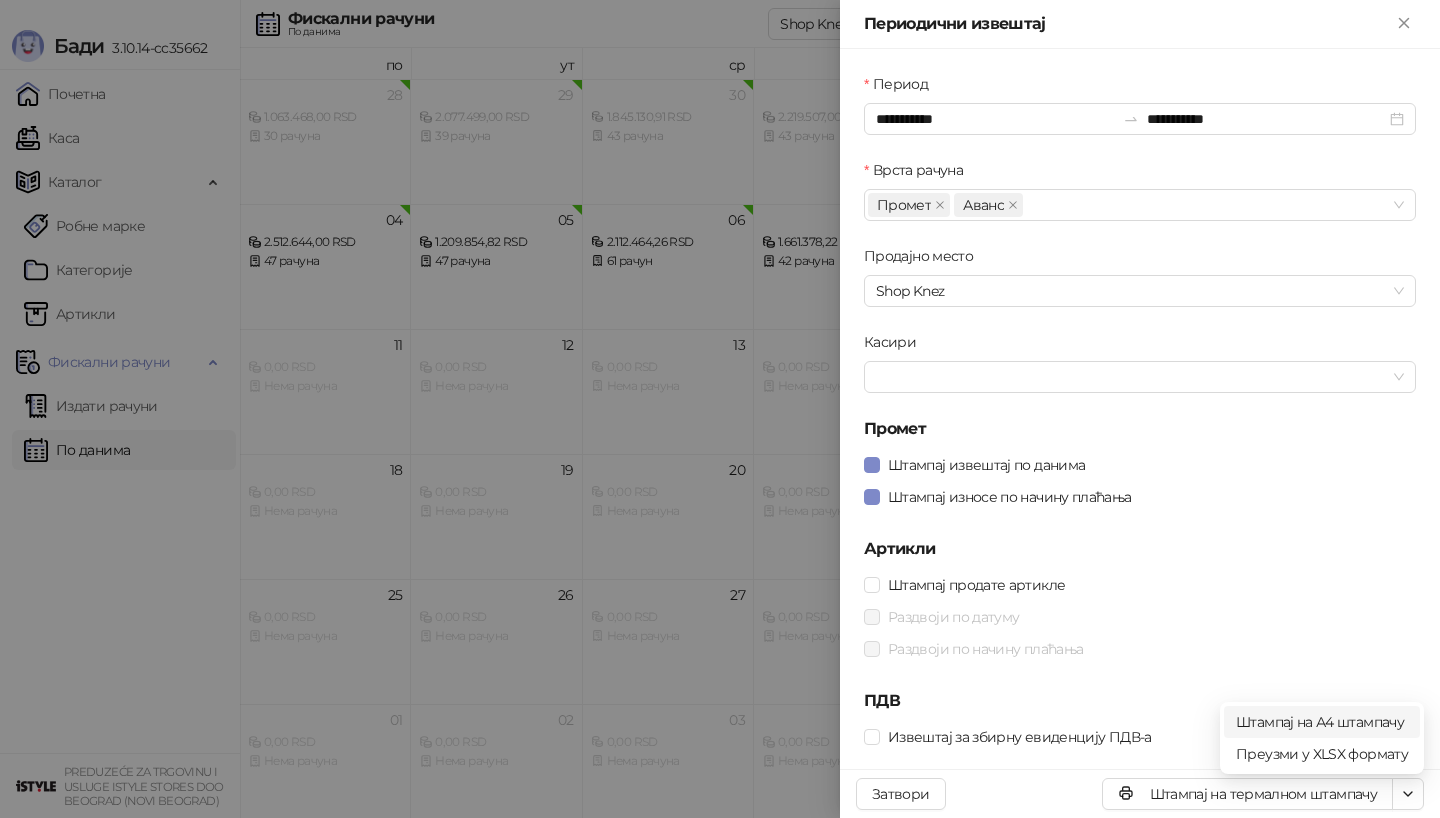 click on "Штампај на А4 штампачу" at bounding box center (1322, 722) 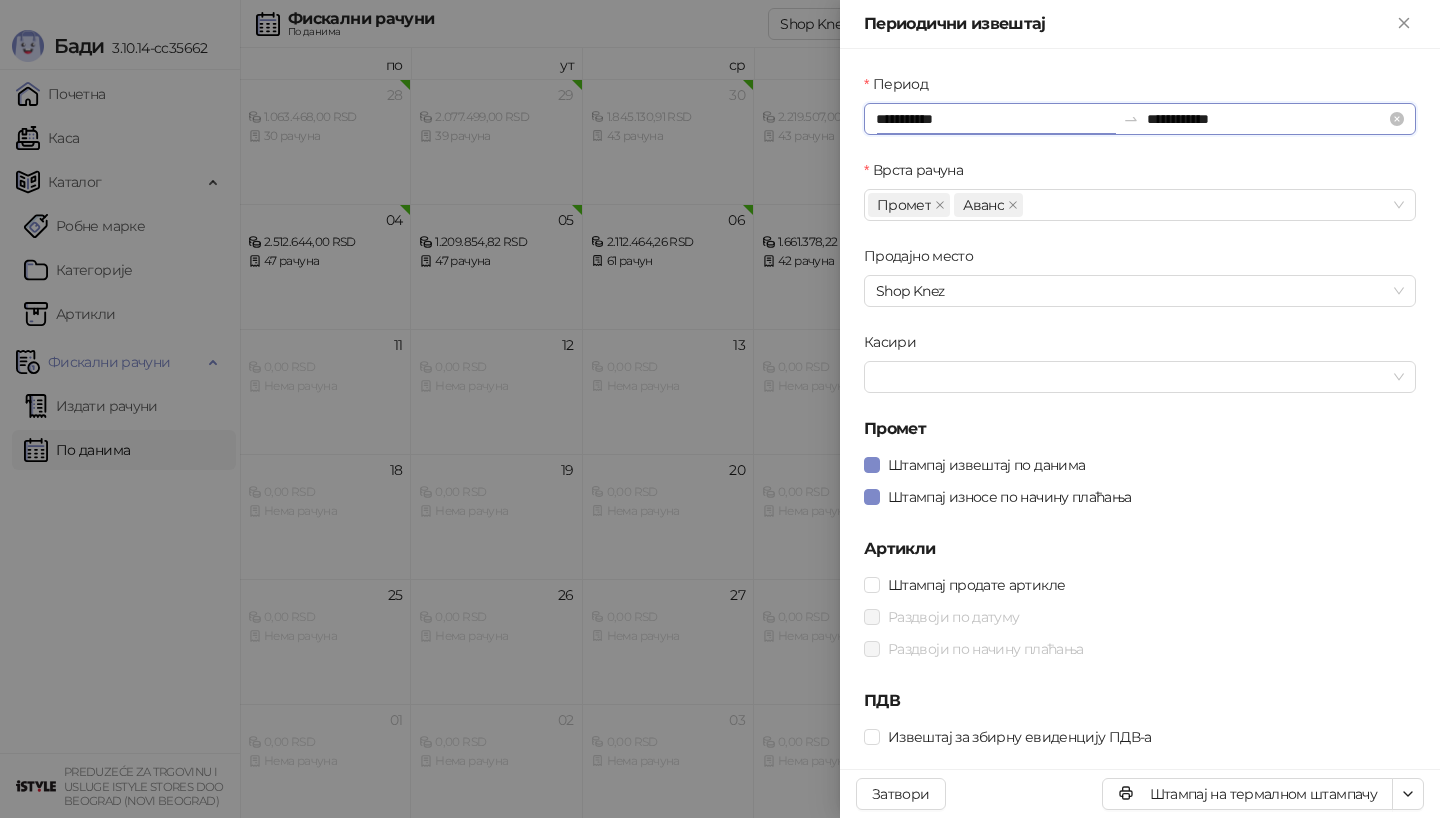click on "**********" at bounding box center [995, 119] 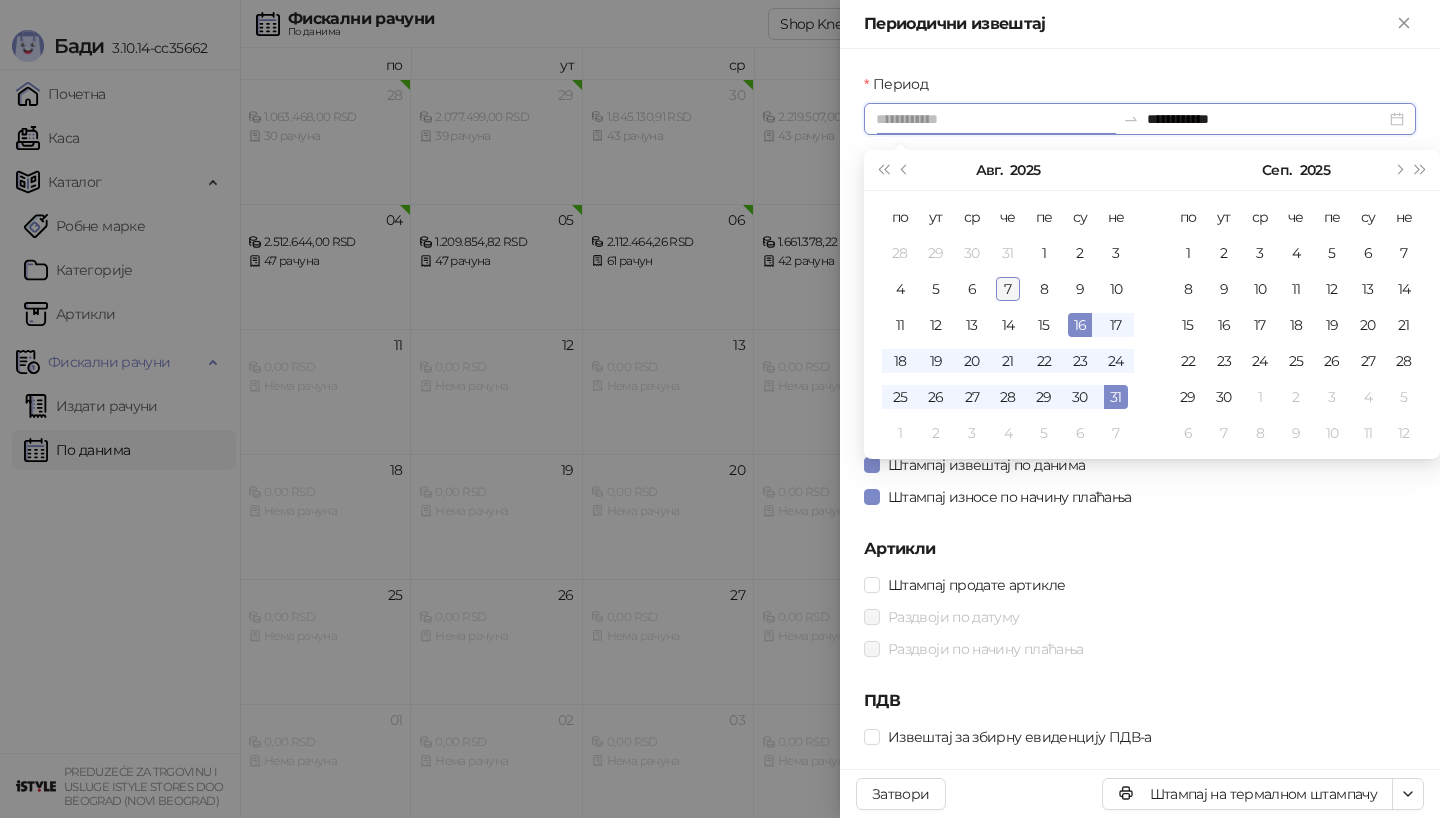 type on "**********" 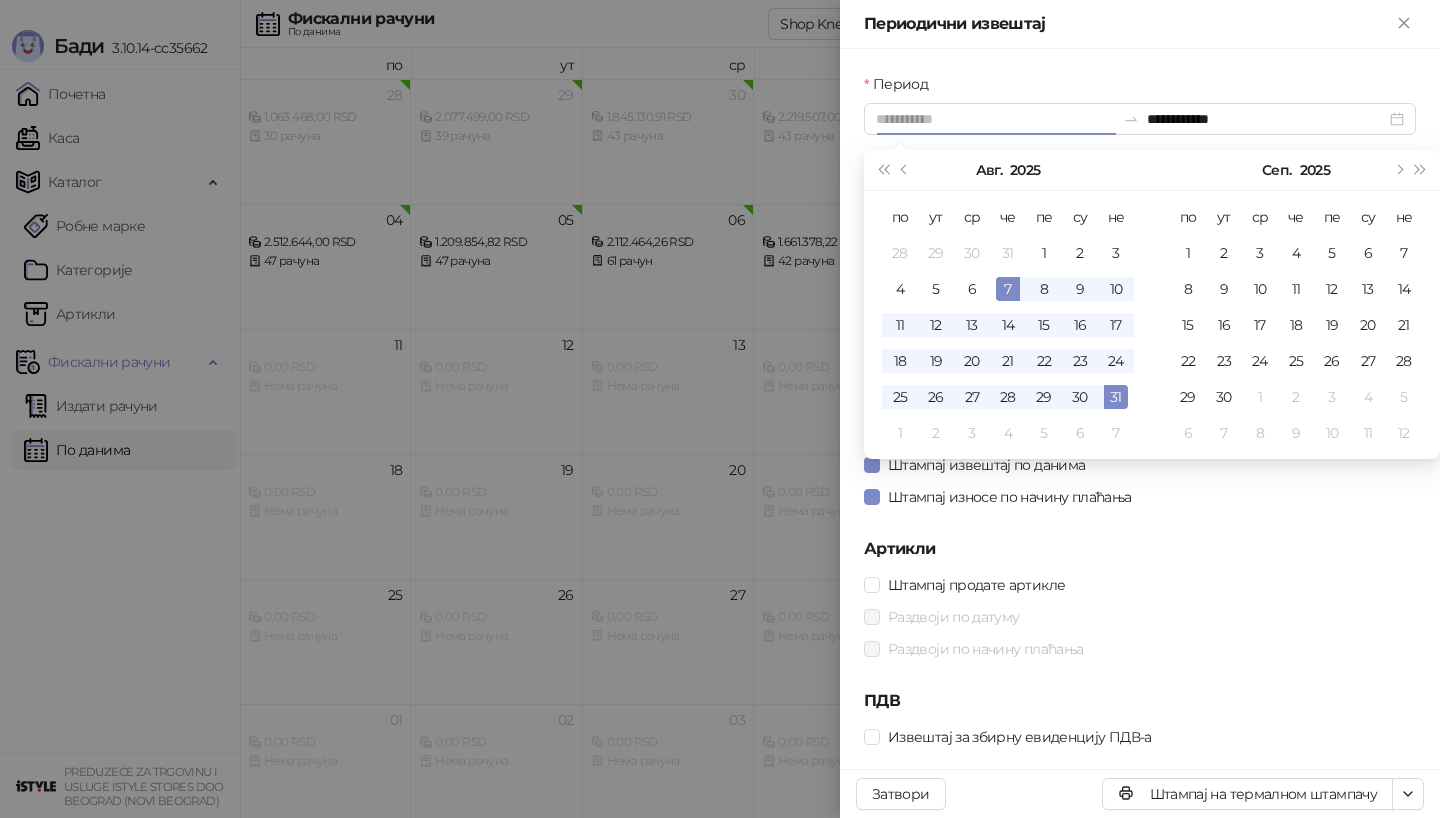 click on "7" at bounding box center [1008, 289] 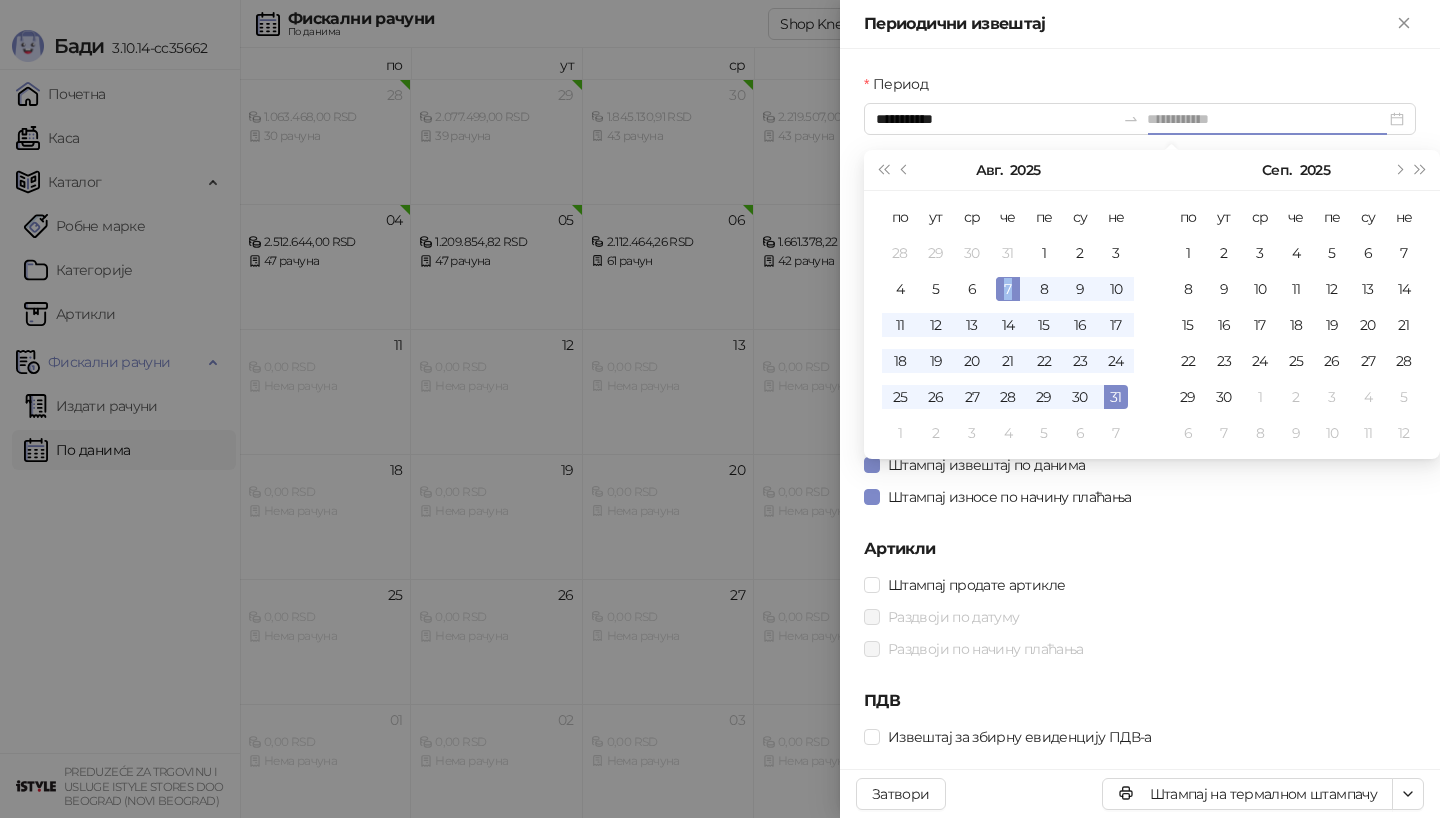 click on "7" at bounding box center (1008, 289) 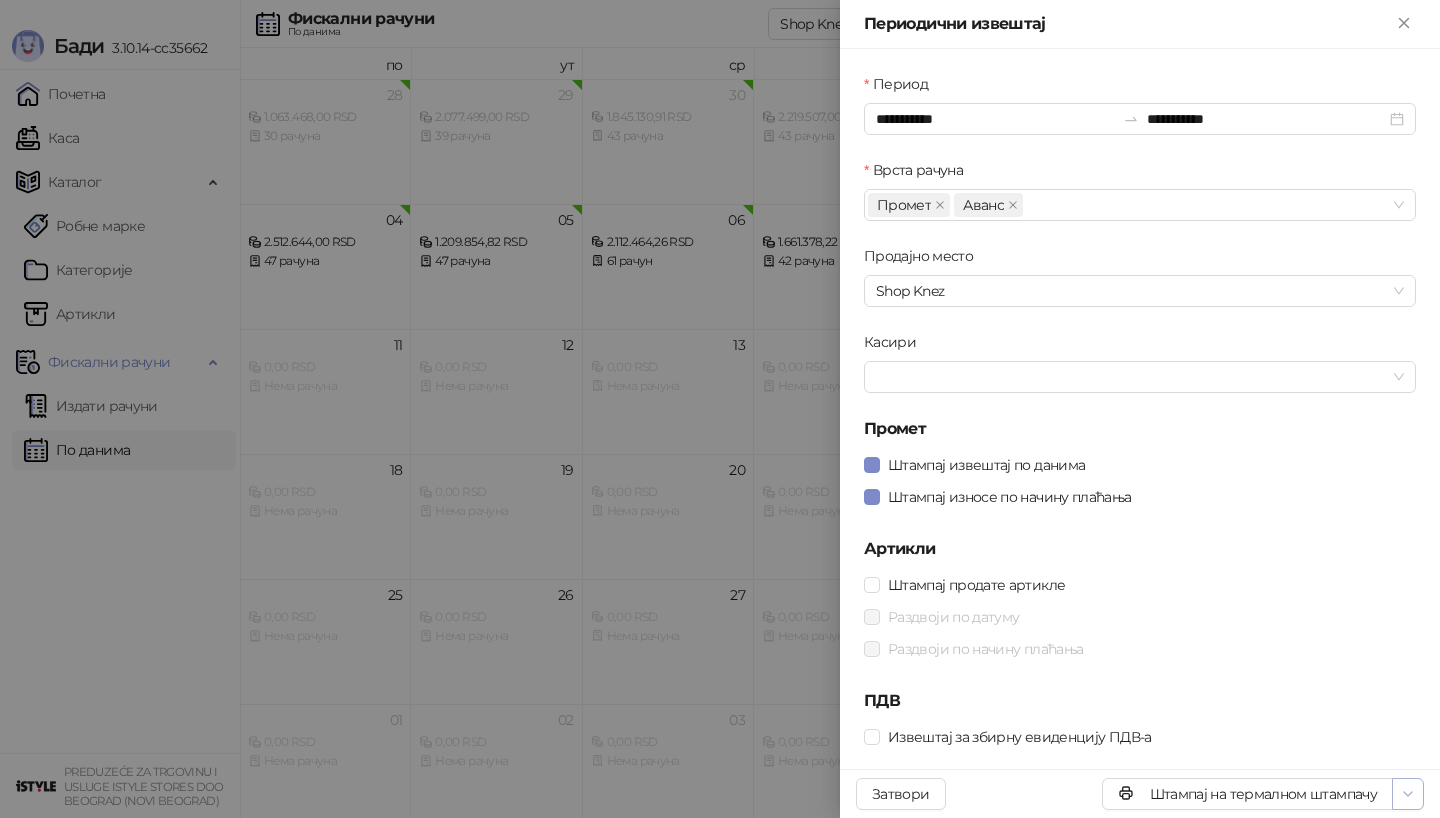 click 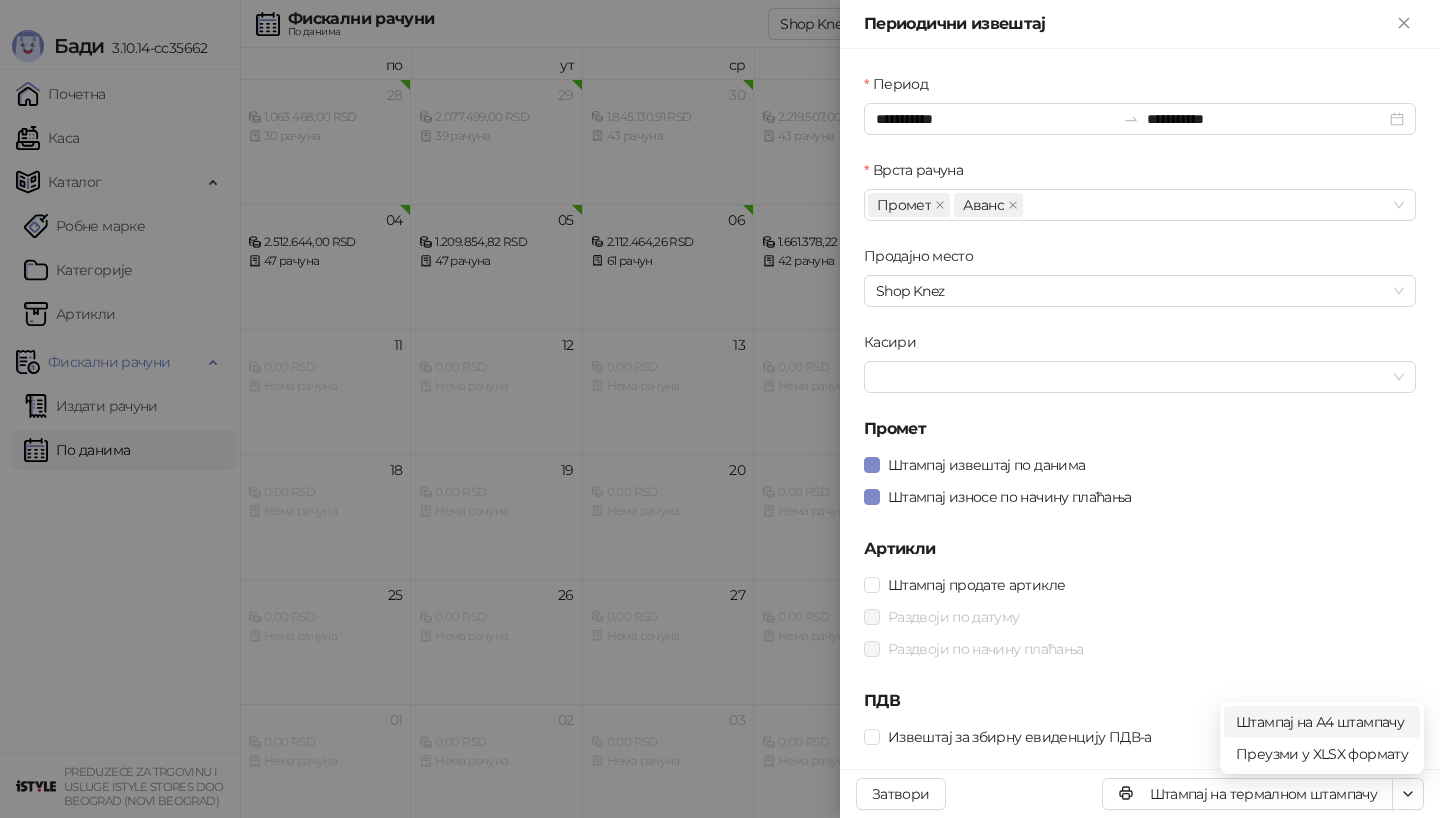 click on "Штампај на А4 штампачу" at bounding box center (1322, 722) 